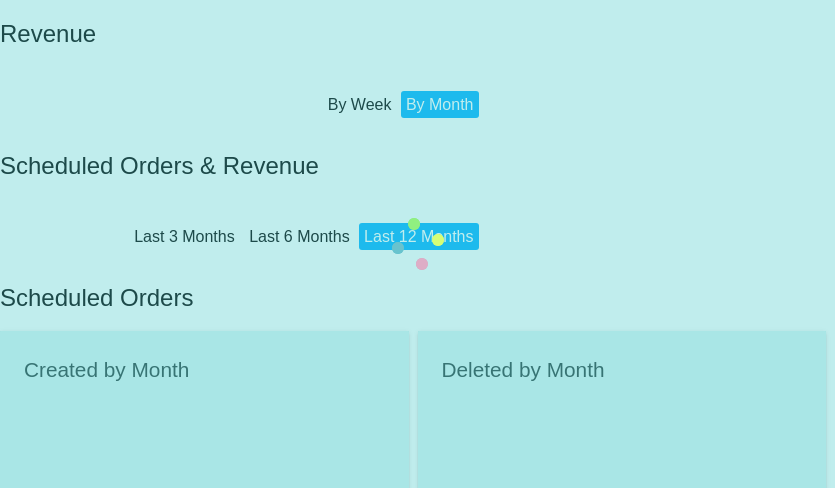 scroll, scrollTop: 0, scrollLeft: 0, axis: both 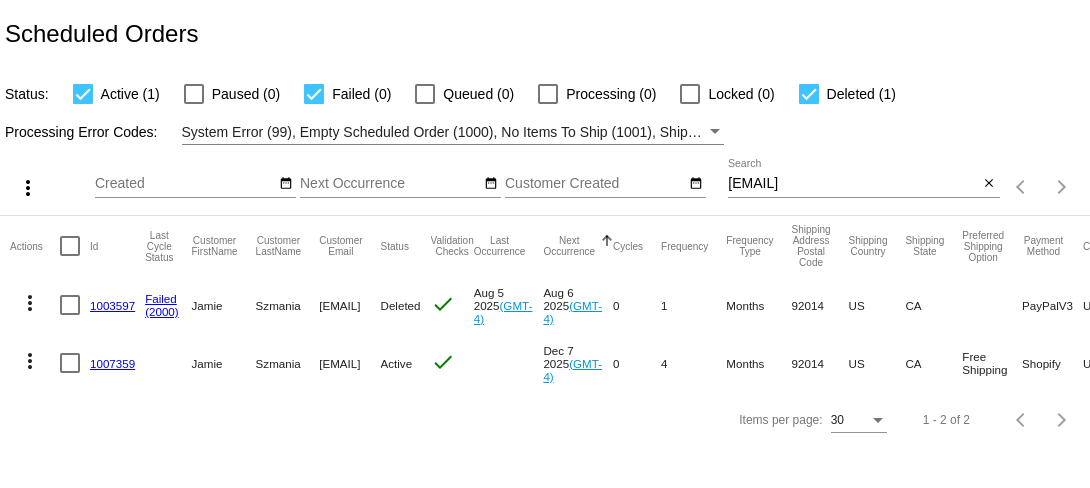 click on "jamieszm@yahoo.com" at bounding box center (853, 184) 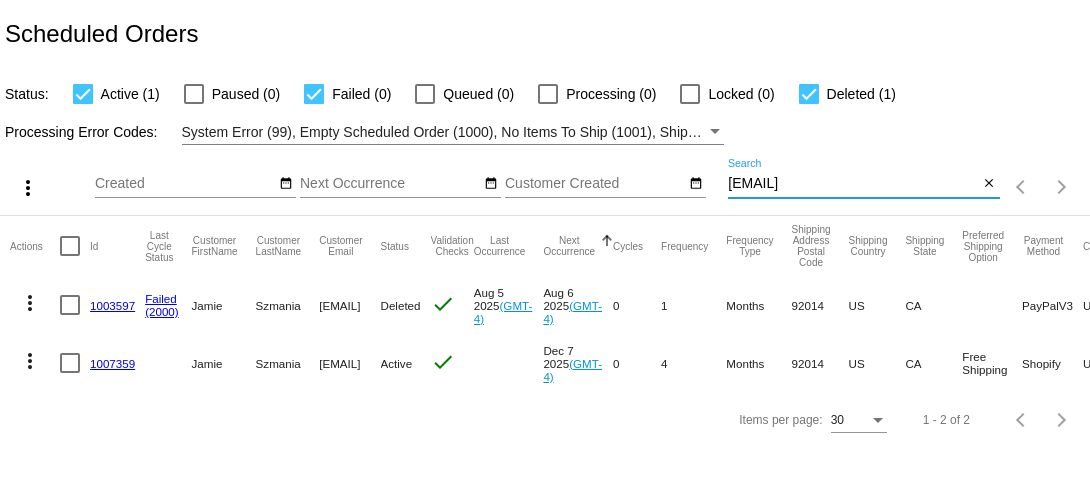 click on "jamieszm@yahoo.com" at bounding box center [853, 184] 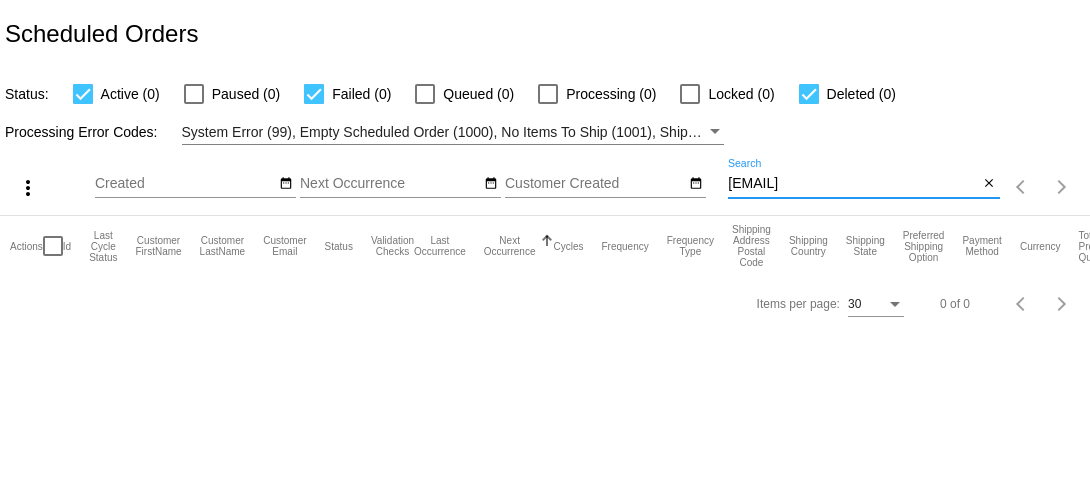 click on "jillthomas1230@gmail.com
Search" 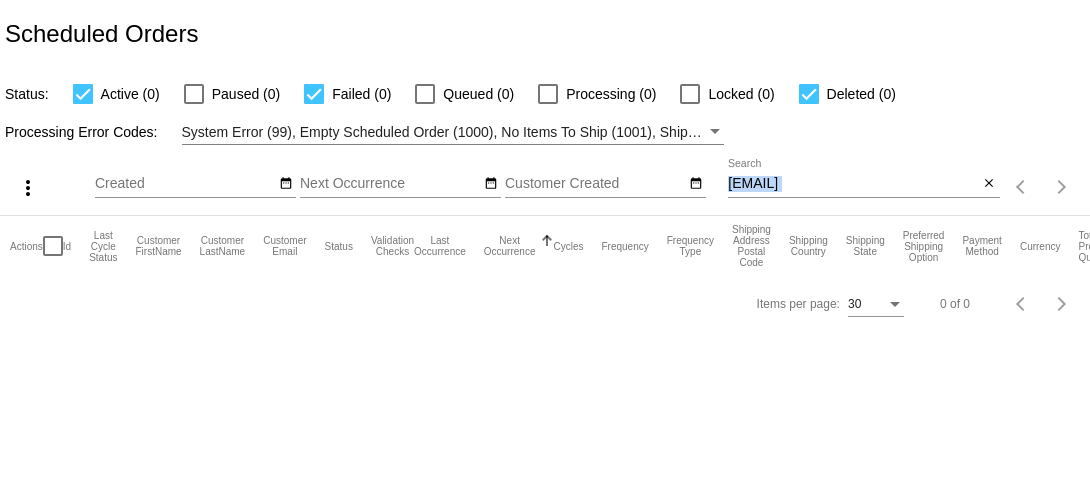 click on "jillthomas1230@gmail.com
Search" 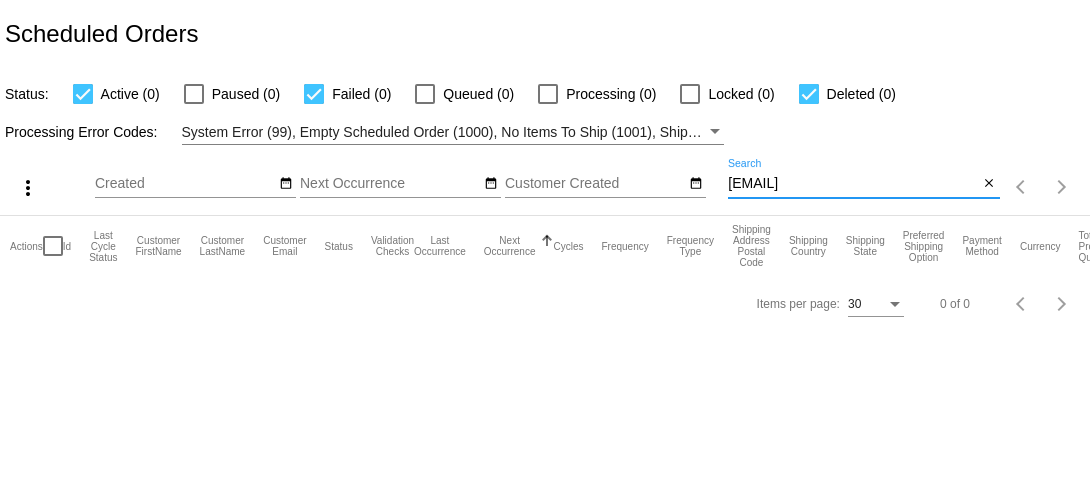 click on "jillthomas1230@gmail.com" at bounding box center [853, 184] 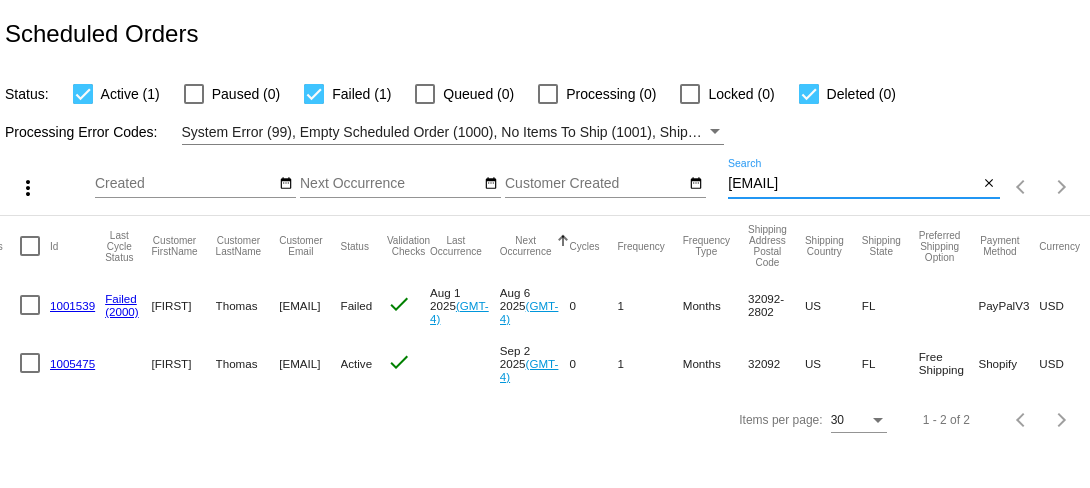 scroll, scrollTop: 0, scrollLeft: 37, axis: horizontal 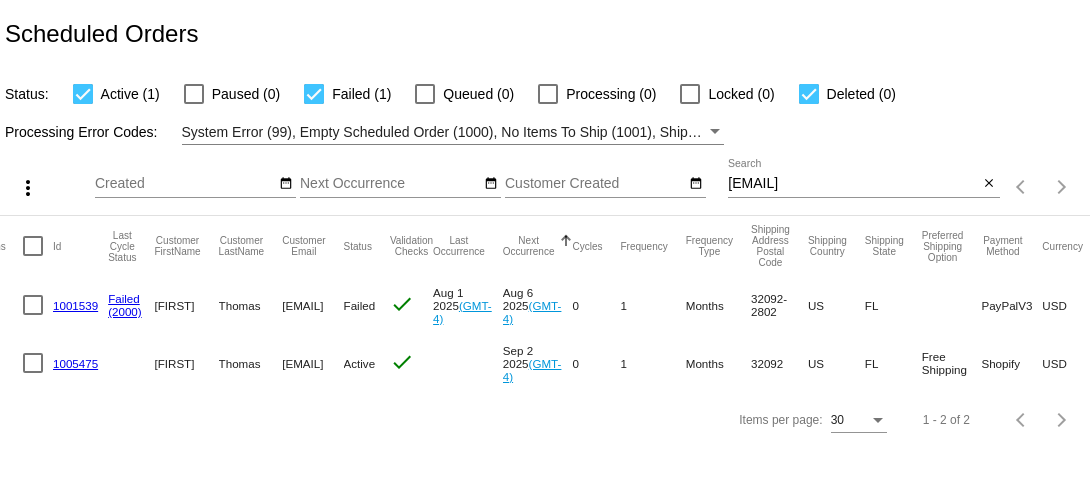 click on "1005475" 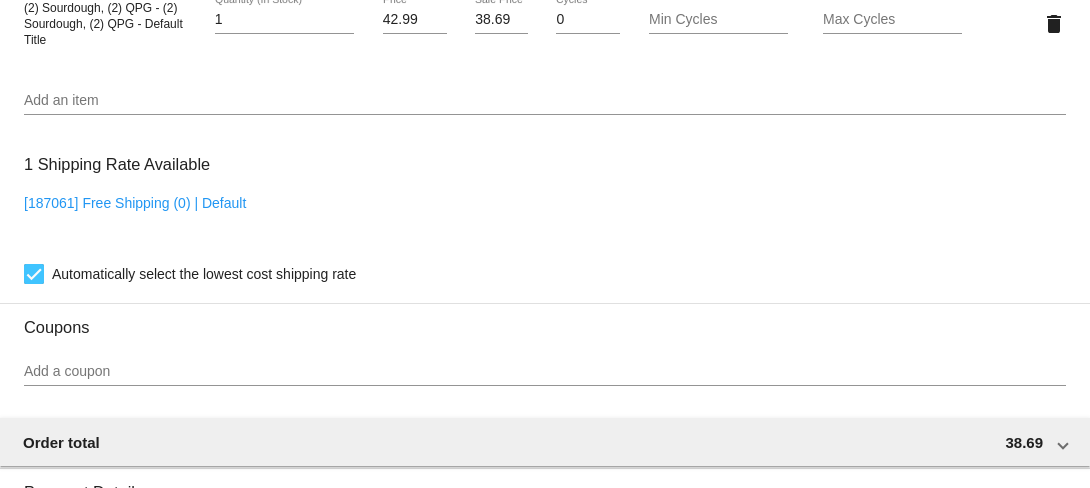 scroll, scrollTop: 1208, scrollLeft: 0, axis: vertical 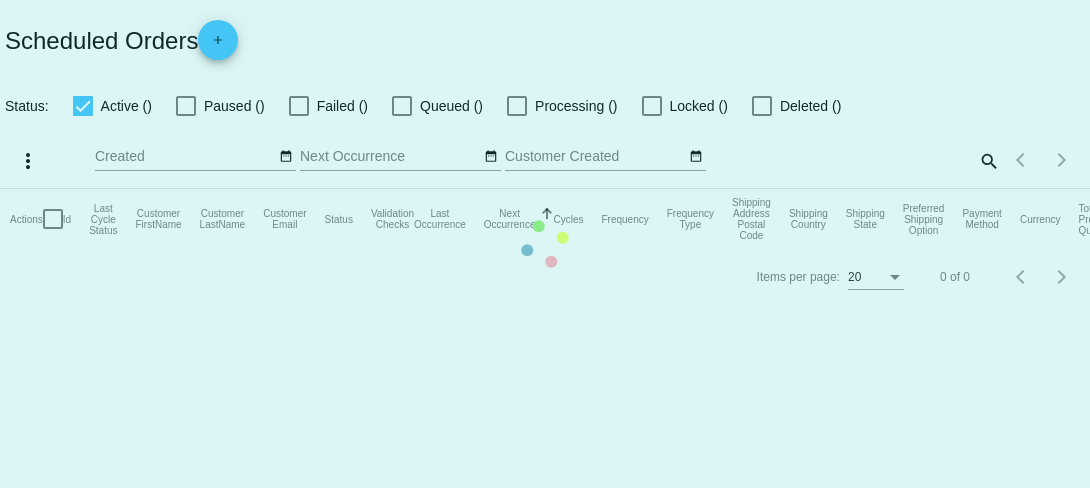 checkbox on "true" 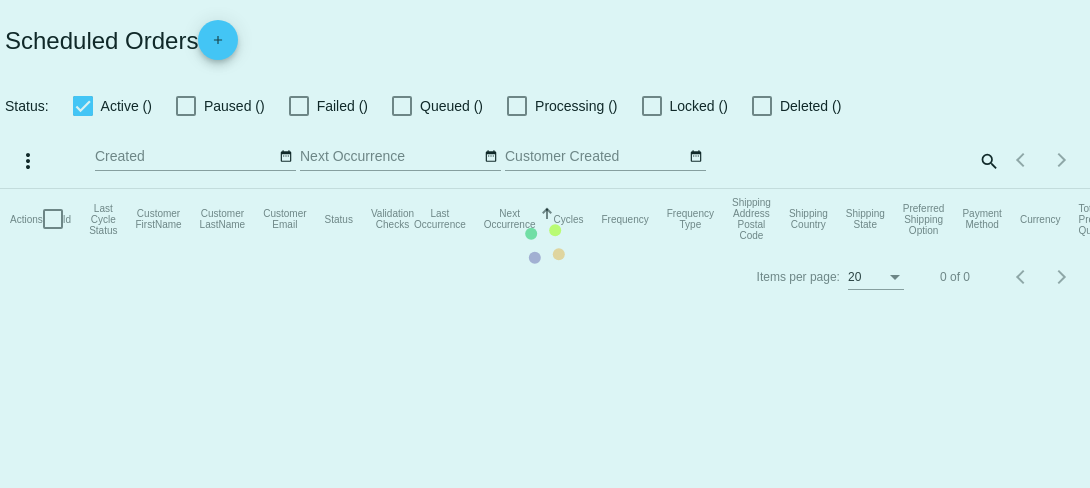 checkbox on "true" 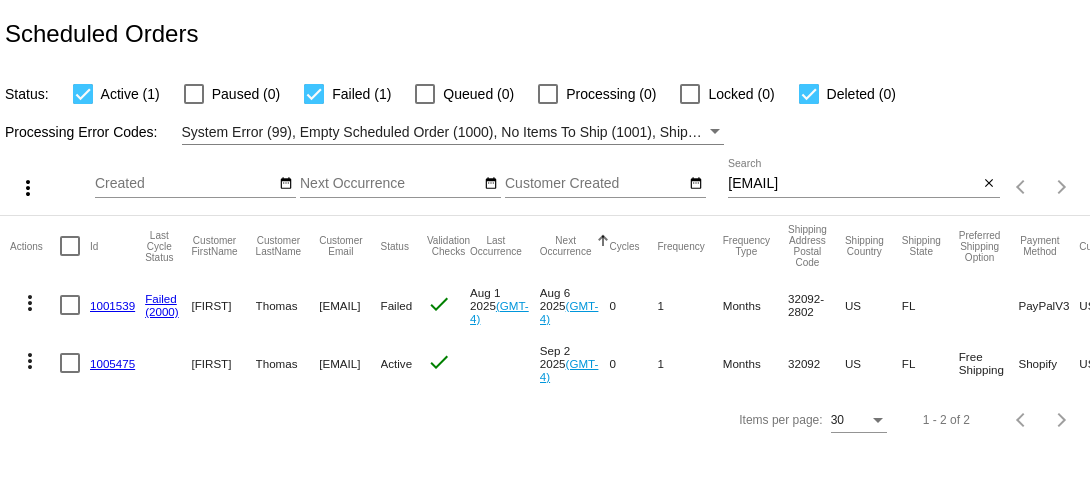 click on "1001539" 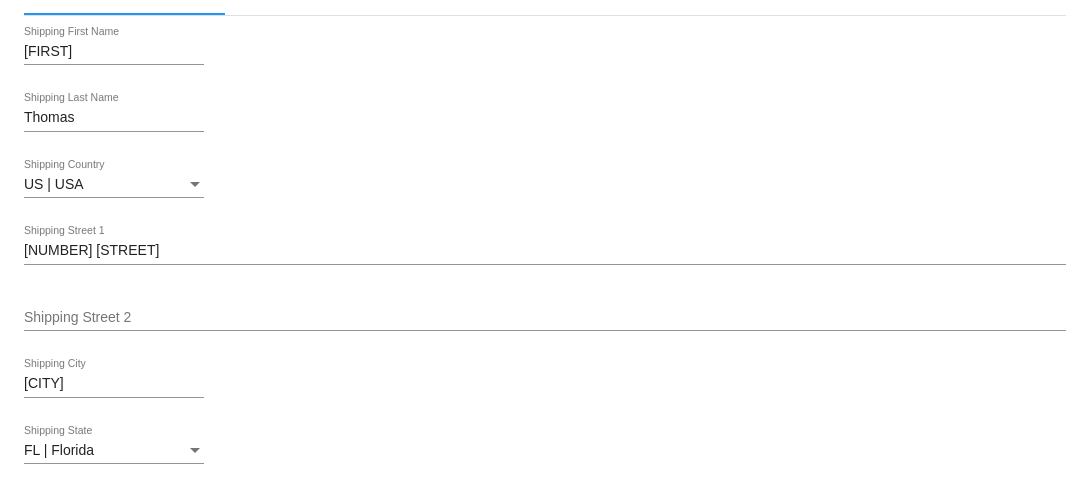 scroll, scrollTop: 614, scrollLeft: 0, axis: vertical 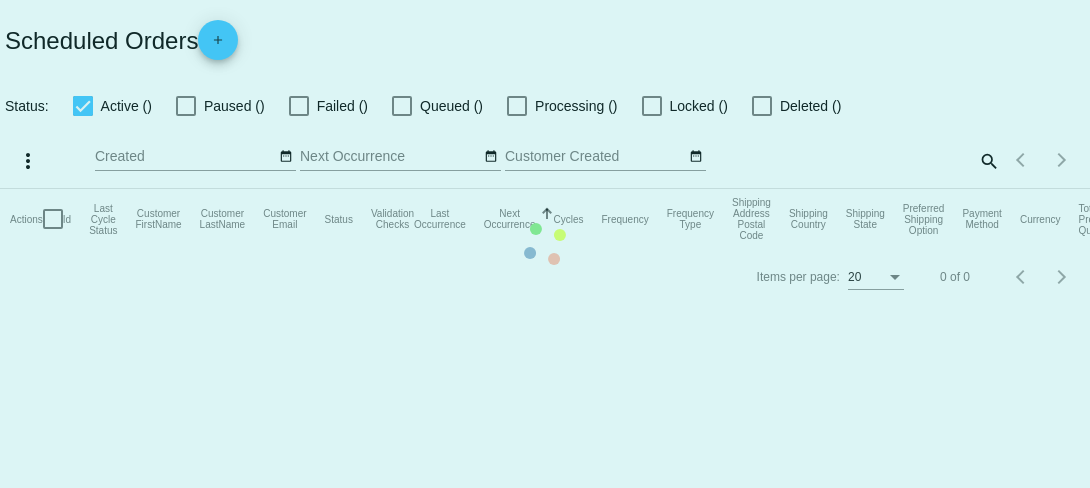 checkbox on "true" 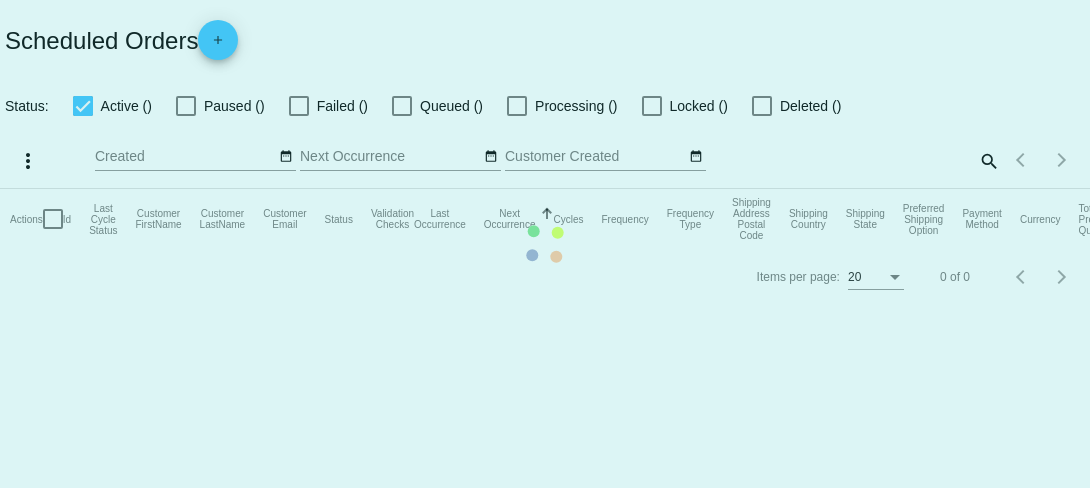 checkbox on "true" 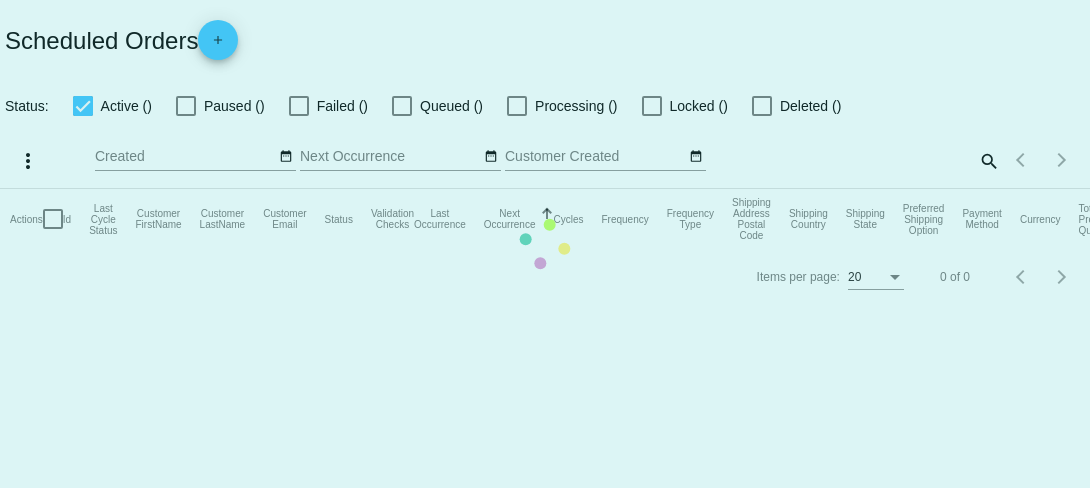 scroll, scrollTop: 0, scrollLeft: 0, axis: both 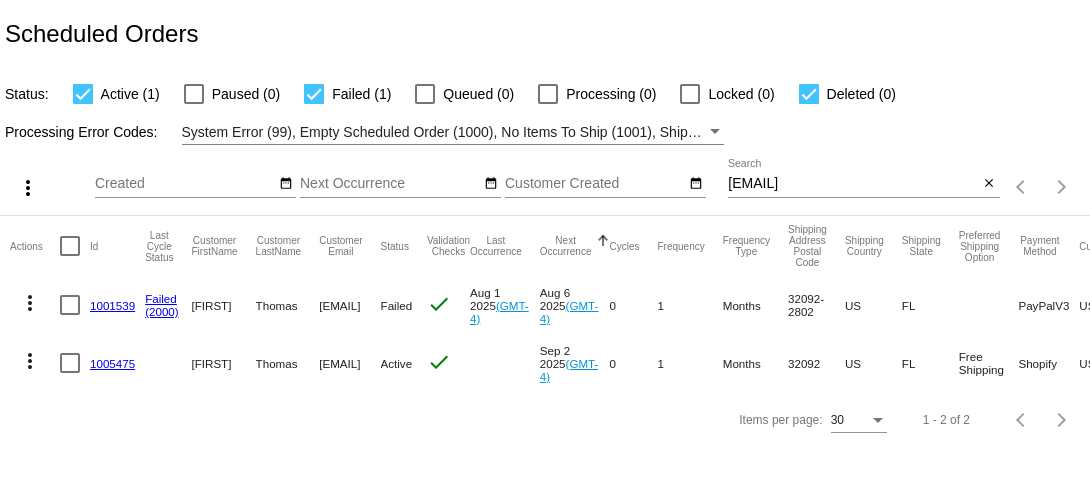 click on "1001539" 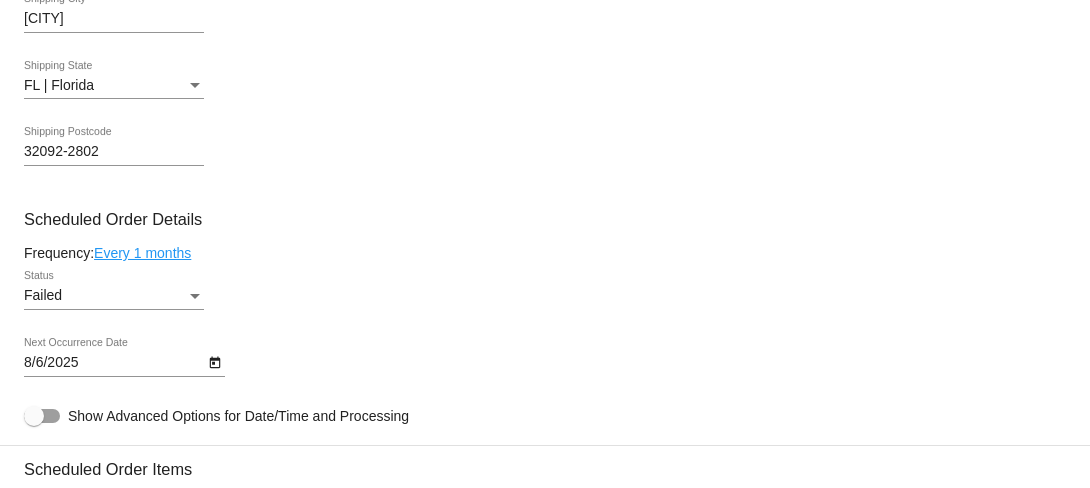 scroll, scrollTop: 943, scrollLeft: 0, axis: vertical 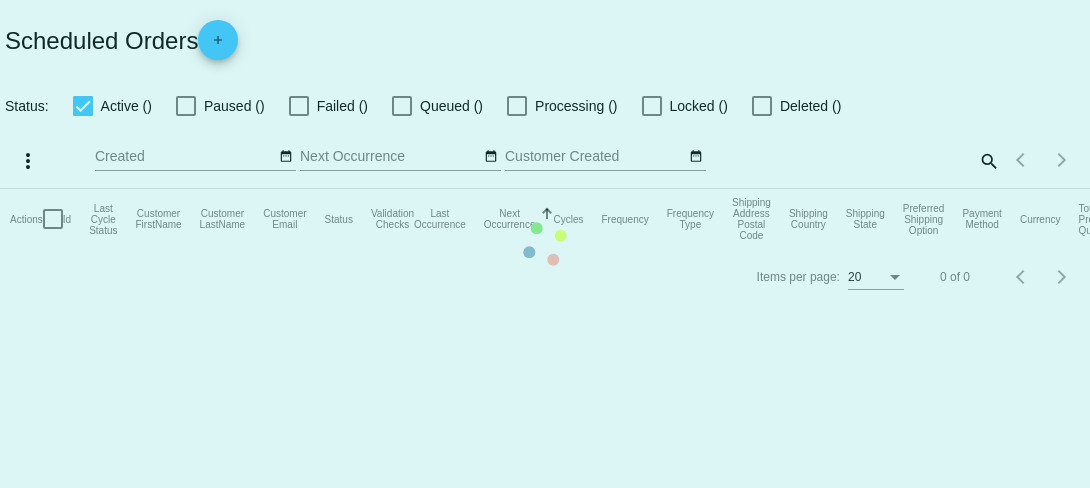 checkbox on "true" 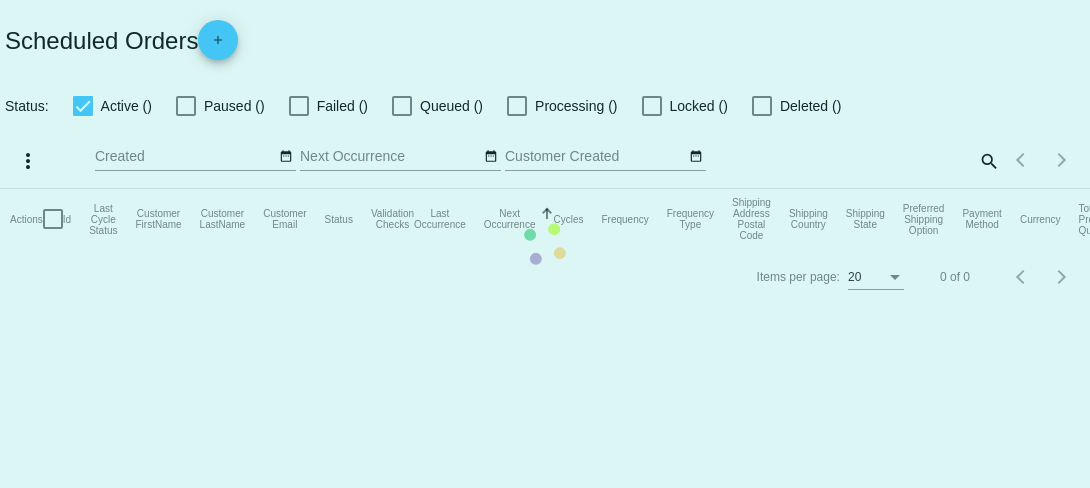 checkbox on "true" 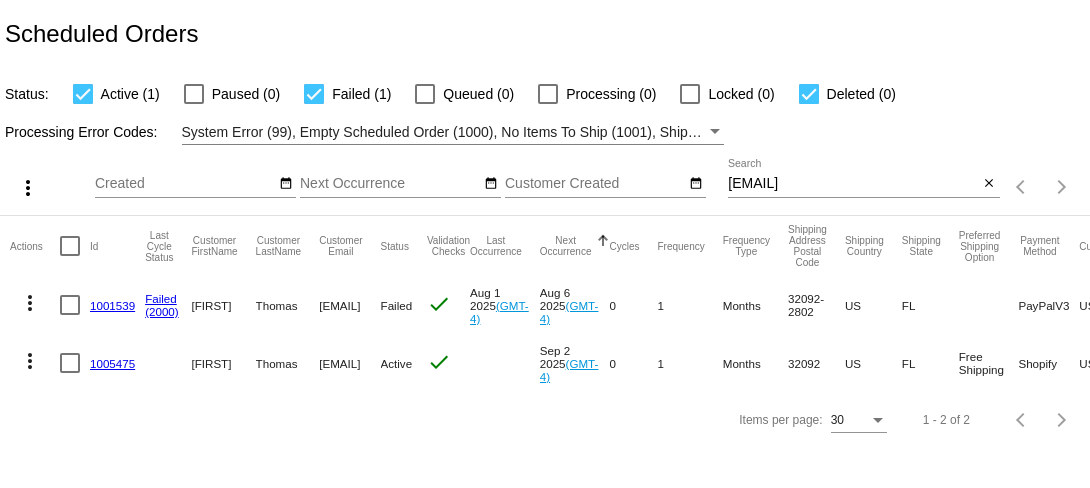 click on "1001539" 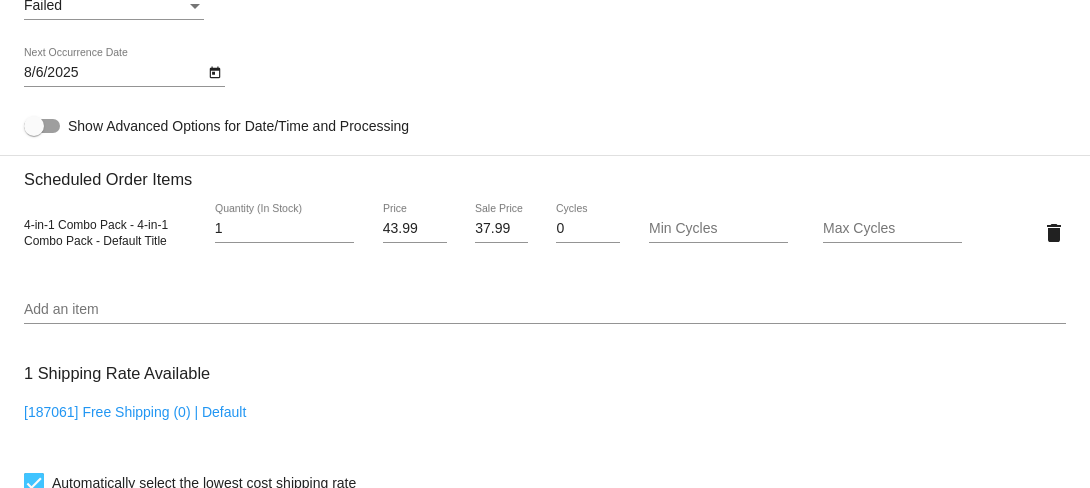 scroll, scrollTop: 1305, scrollLeft: 0, axis: vertical 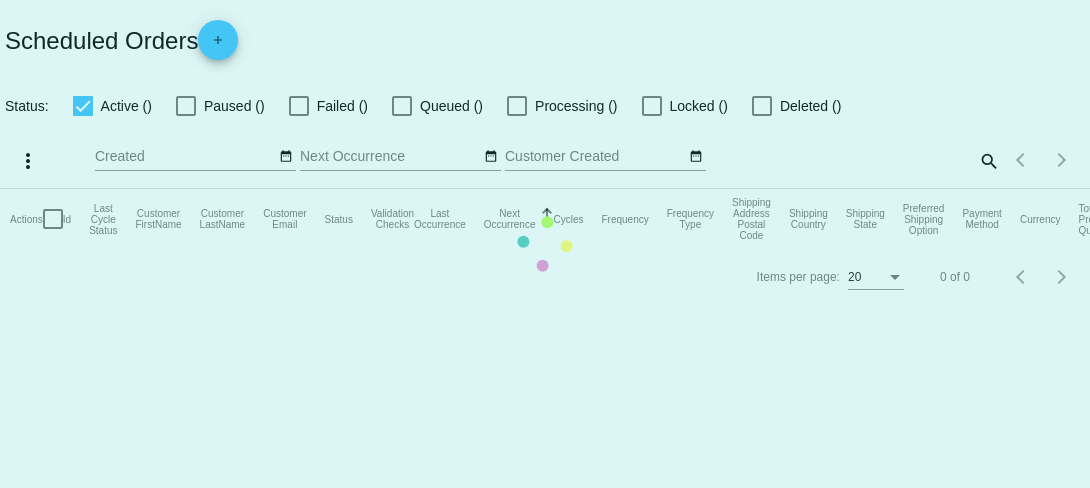 checkbox on "true" 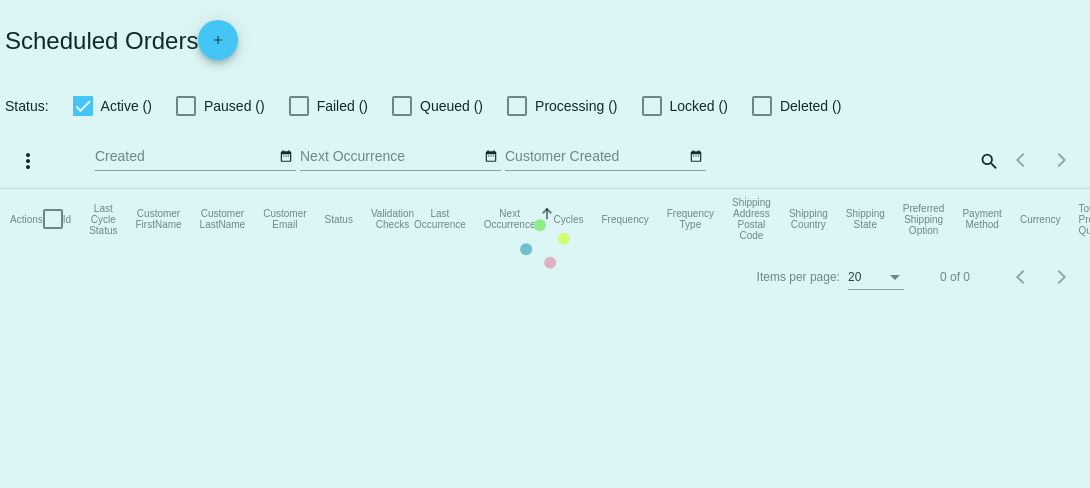 checkbox on "true" 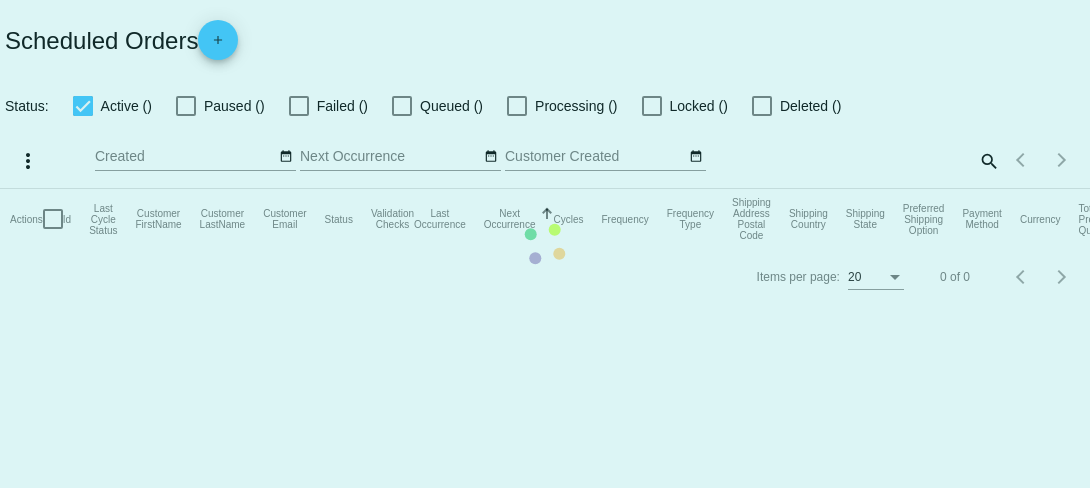scroll, scrollTop: 0, scrollLeft: 0, axis: both 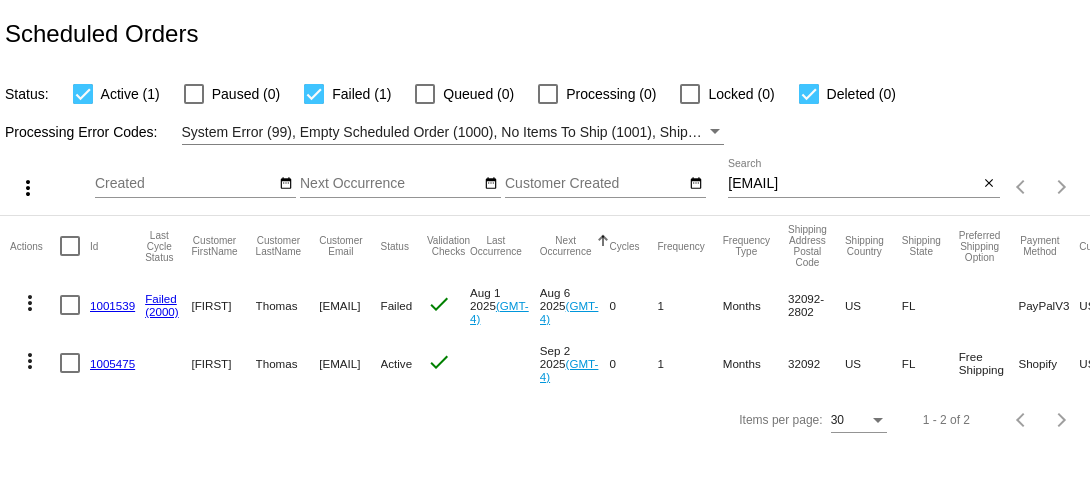 click on "1005475" 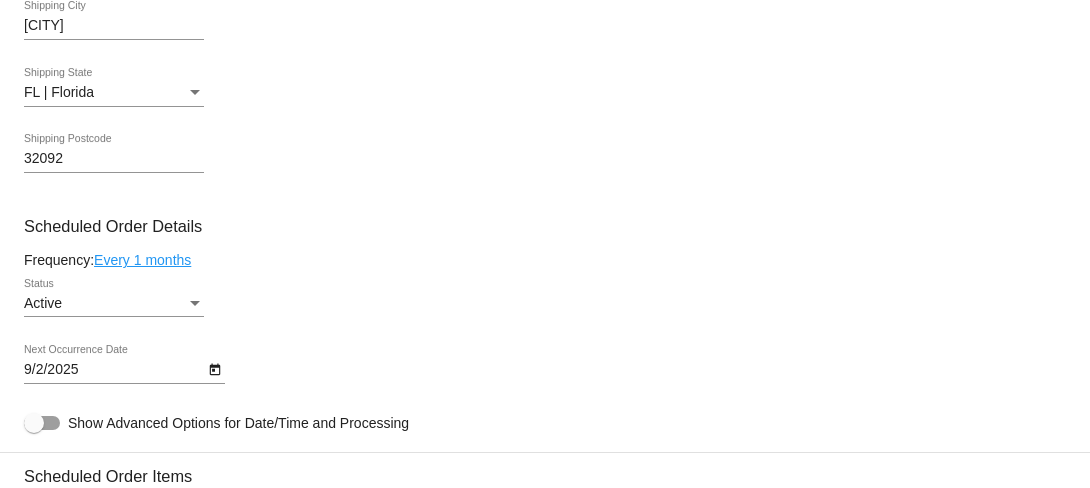 scroll, scrollTop: 754, scrollLeft: 0, axis: vertical 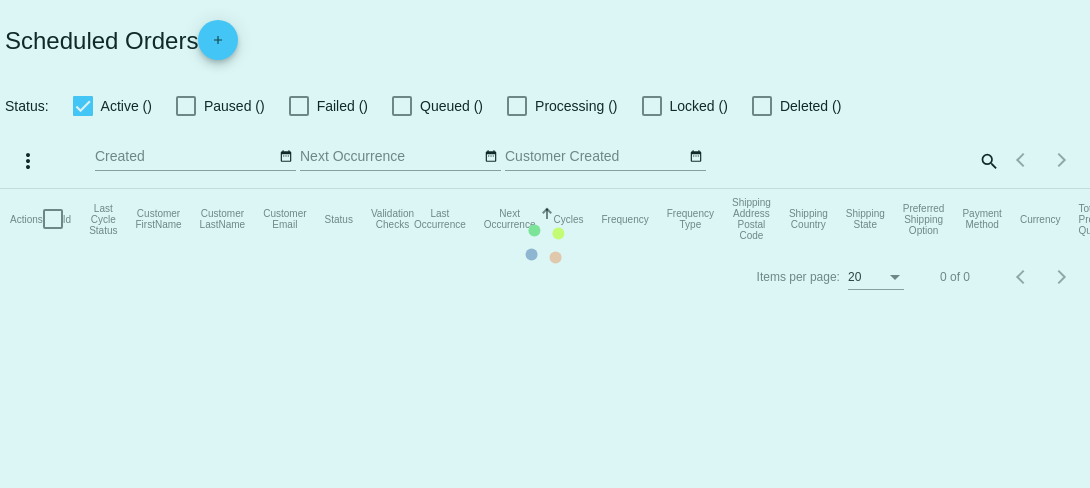 checkbox on "true" 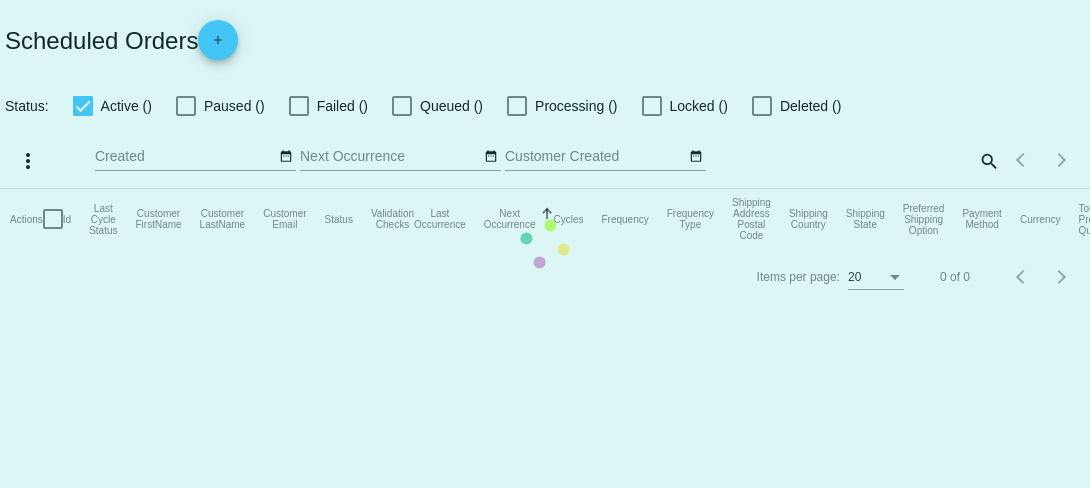 checkbox on "true" 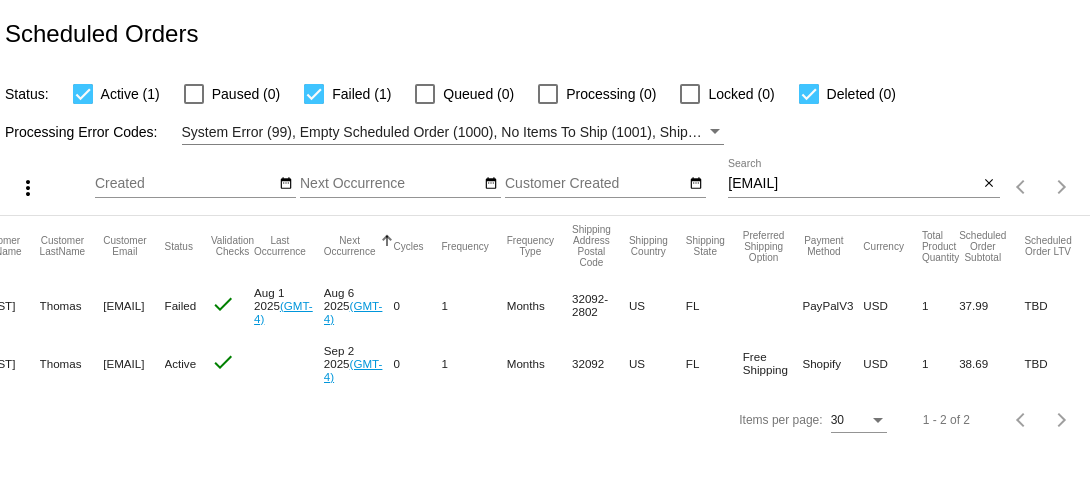 scroll, scrollTop: 0, scrollLeft: 0, axis: both 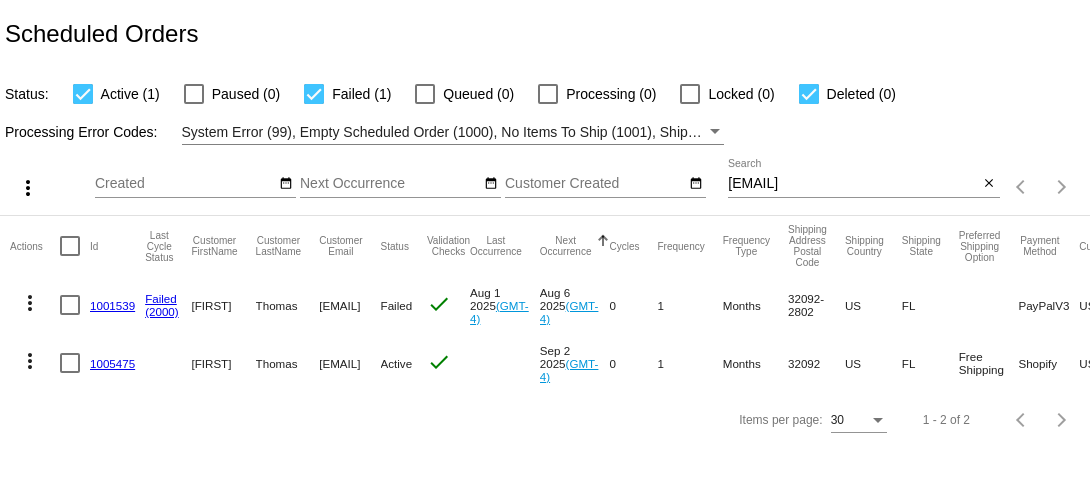 click on "1001539" 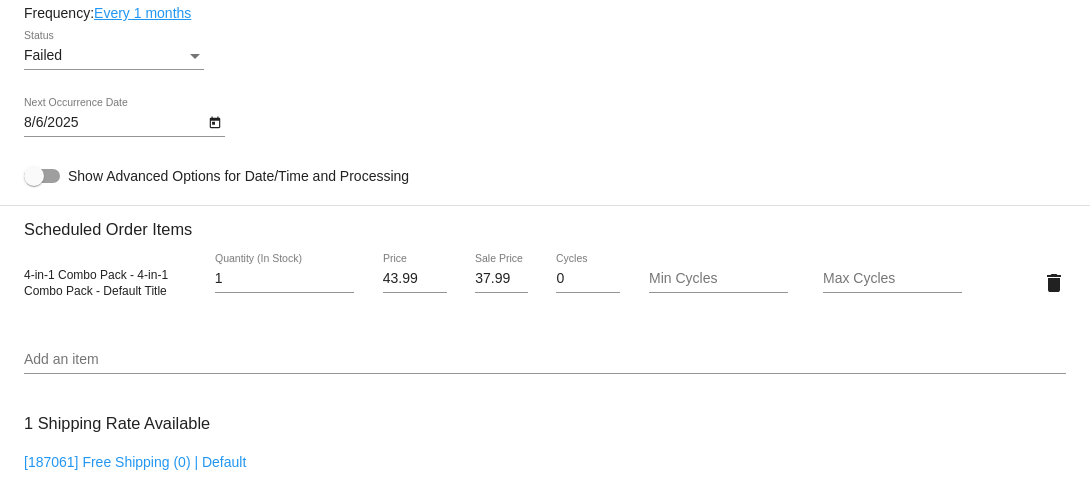 scroll, scrollTop: 1232, scrollLeft: 0, axis: vertical 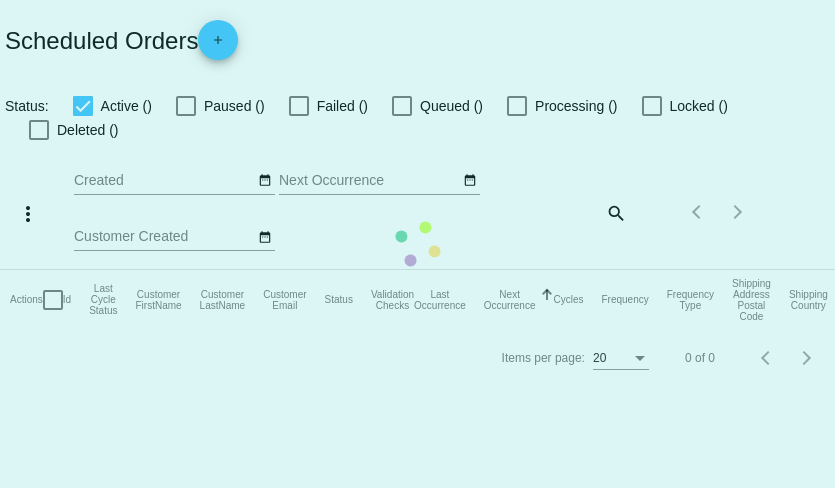 checkbox on "true" 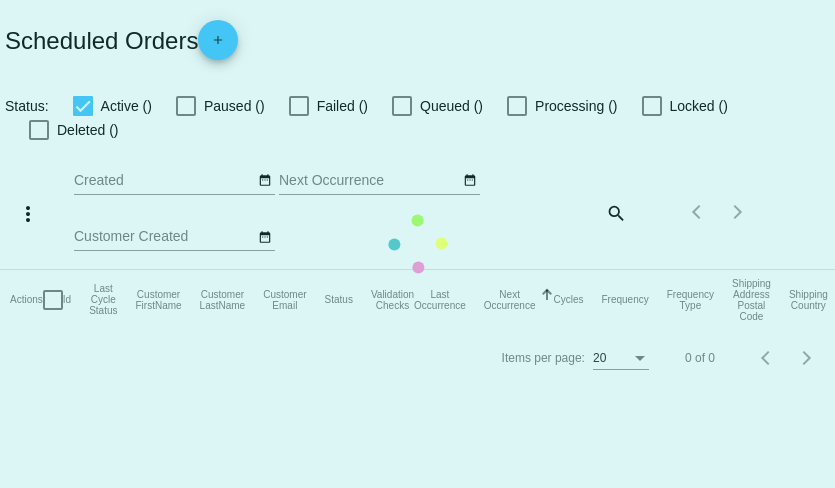 checkbox on "true" 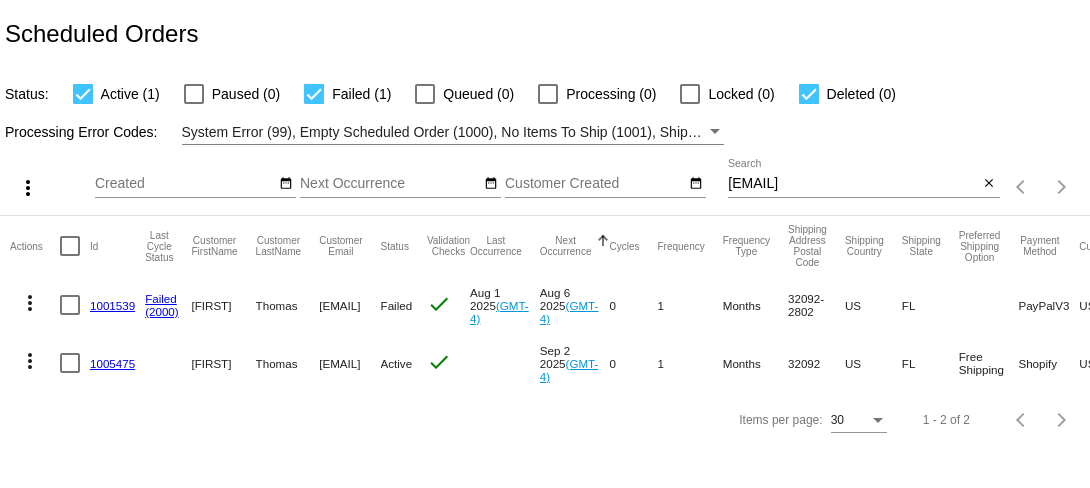 click on "more_vert" 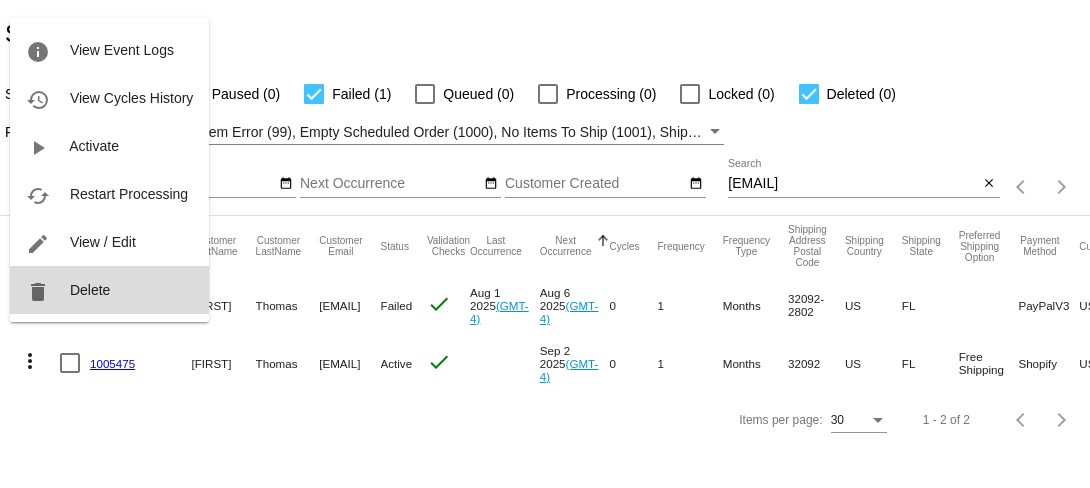 click on "Delete" at bounding box center [90, 290] 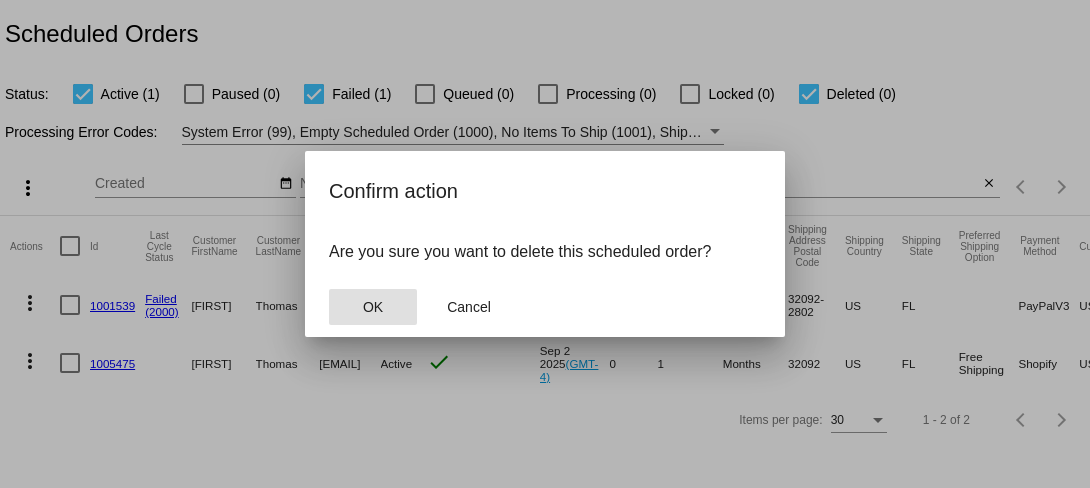 click on "OK" 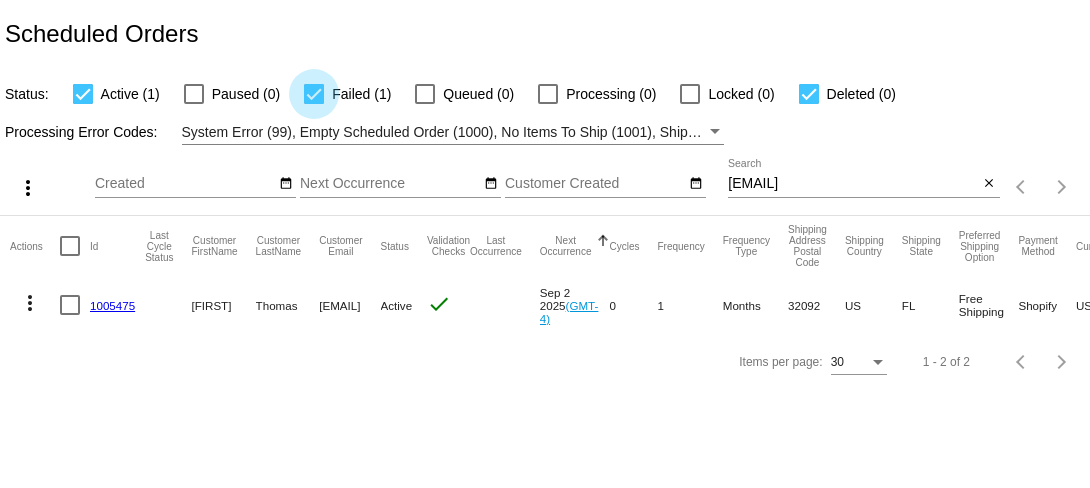 click at bounding box center (314, 94) 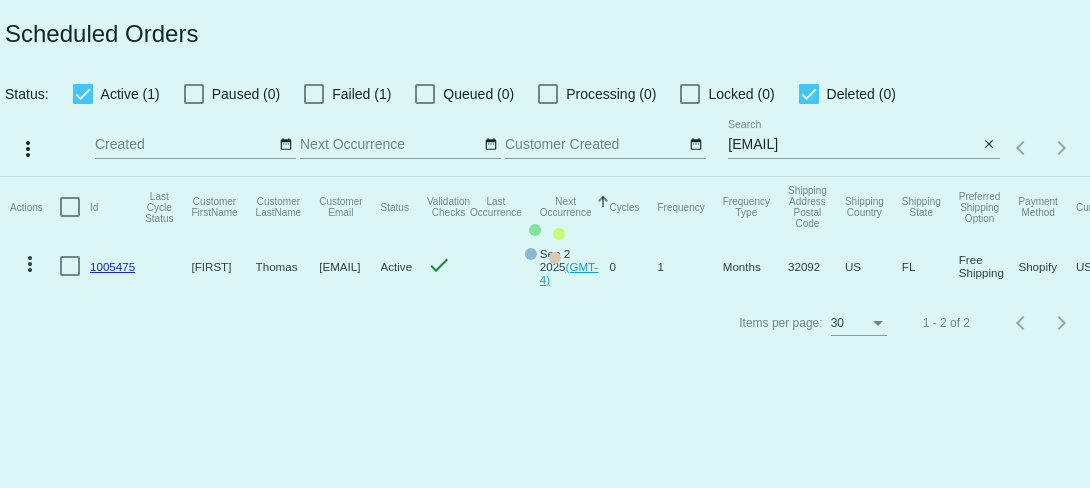 click on "Actions
Id   Last Cycle Status   Customer FirstName   Customer LastName   Customer Email   Status   Validation Checks   Last Occurrence   Next Occurrence   Sorted by NextOccurrenceUtc ascending  Cycles   Frequency   Frequency Type   Shipping Address Postal Code
Shipping Country
Shipping State
Preferred Shipping Option
Payment Method   Currency   Total Product Quantity   Scheduled Order Subtotal
Scheduled Order LTV
more_vert
1005475
Jill
Thomas
jillthomas1230@gmail.com
Active
check
Sep 2 2025
(GMT-4)
0  1  Months  32092  US  FL  Free Shipping  Shopify  USD  1  38.69  TBD" 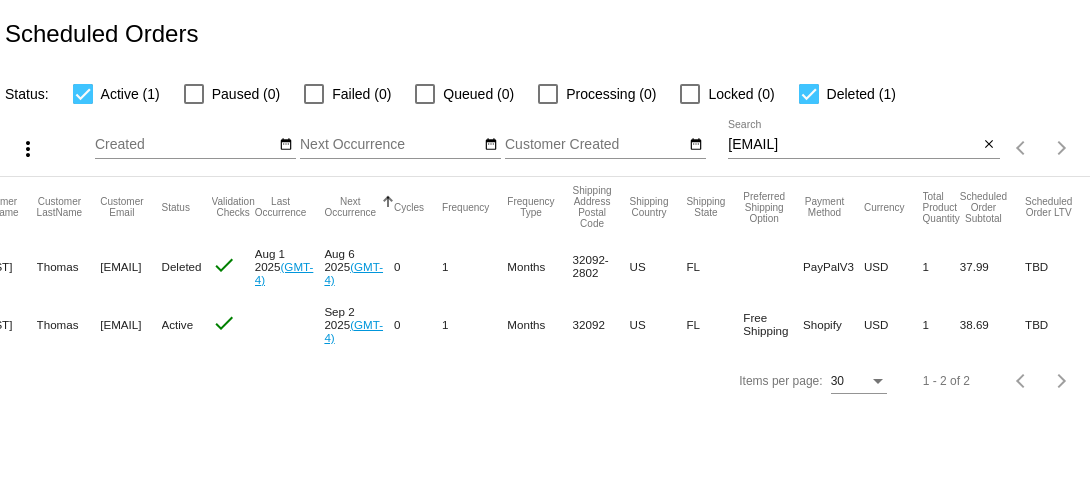 scroll, scrollTop: 0, scrollLeft: 332, axis: horizontal 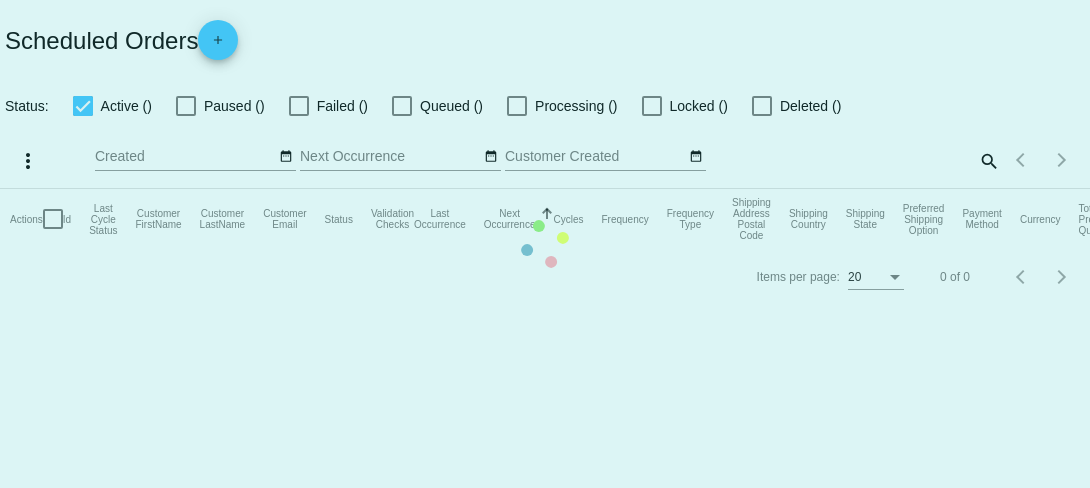 checkbox on "true" 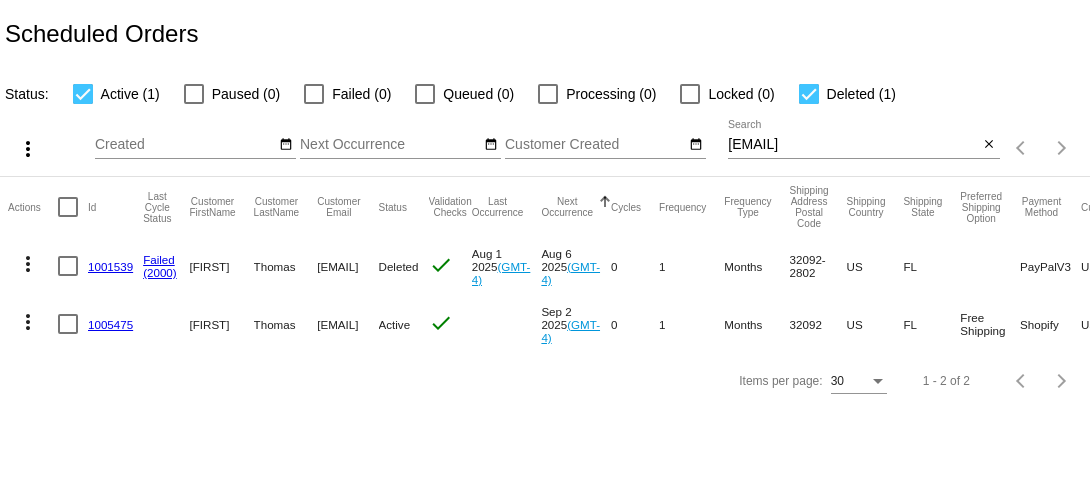 scroll, scrollTop: 0, scrollLeft: 0, axis: both 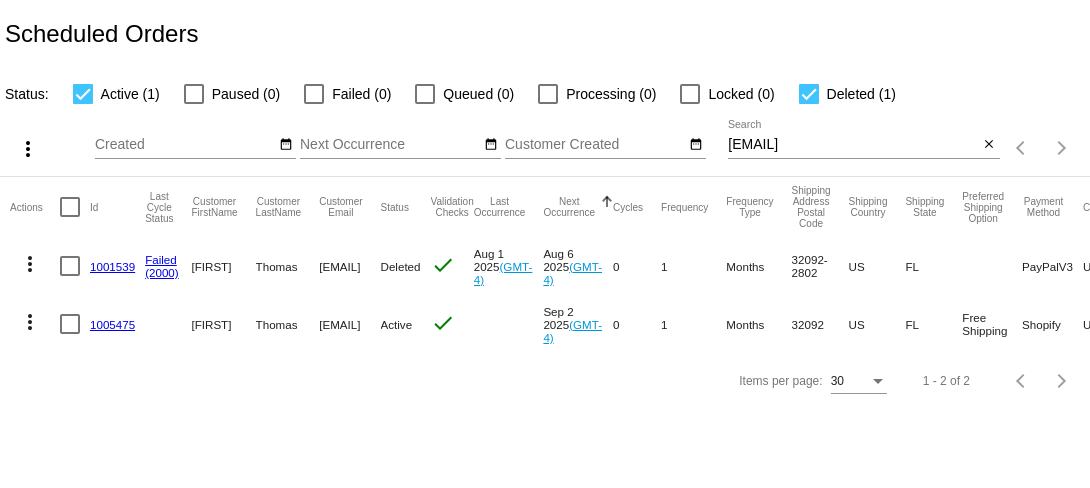 click on "1005475" 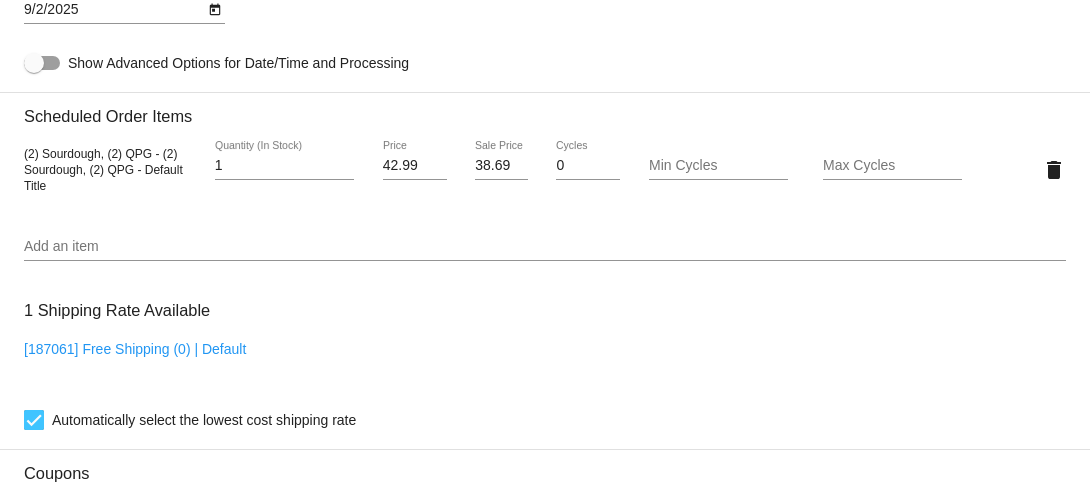 scroll, scrollTop: 1123, scrollLeft: 0, axis: vertical 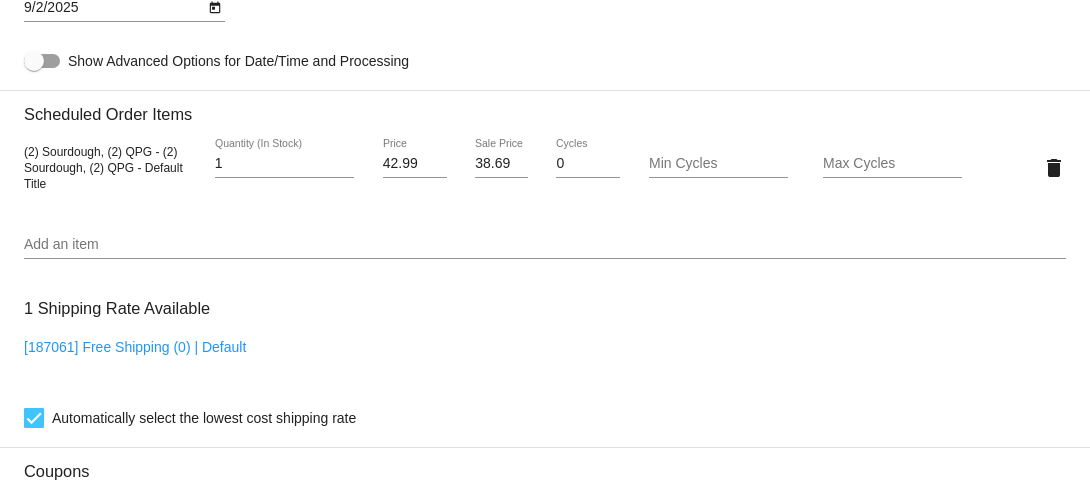 click on "Add an item" 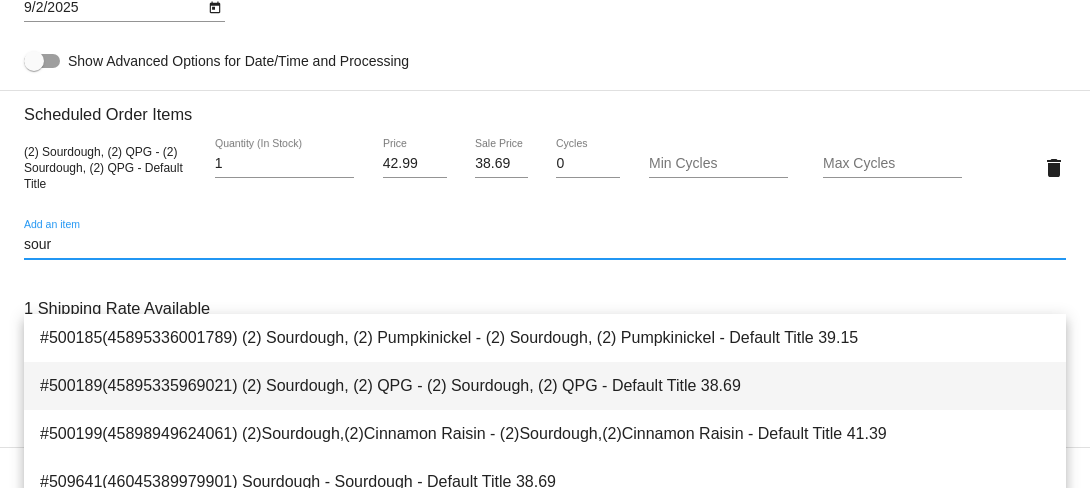 type on "sour" 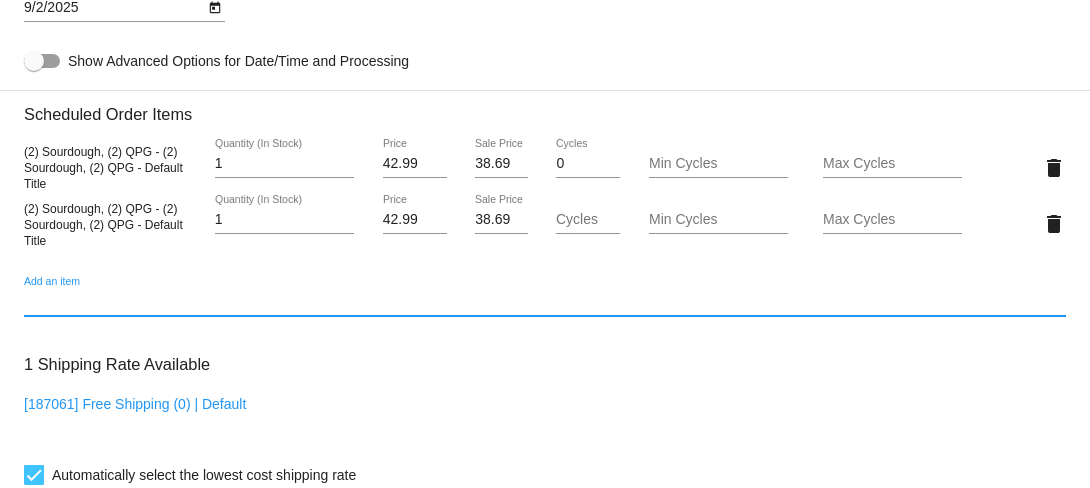 click on "38.69" at bounding box center (501, 220) 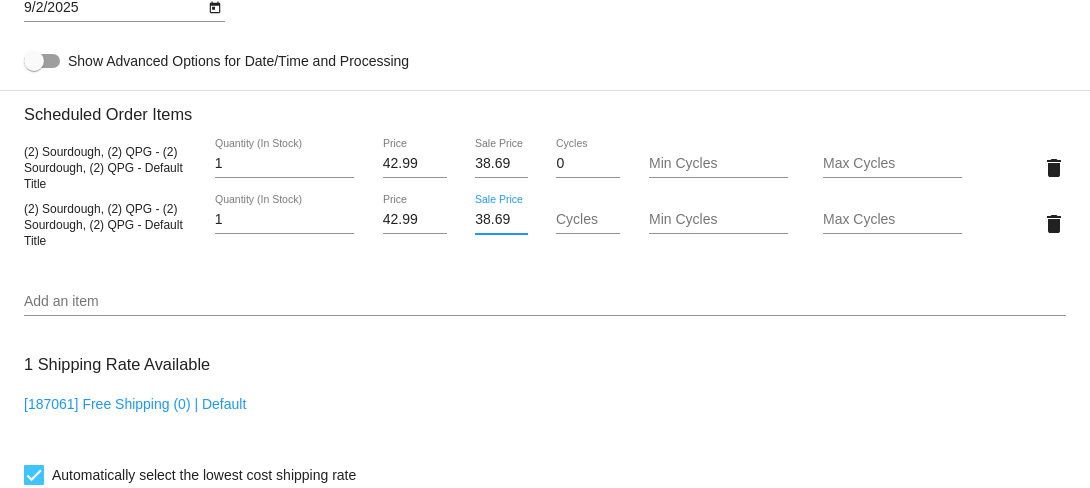 click on "38.69" at bounding box center (501, 220) 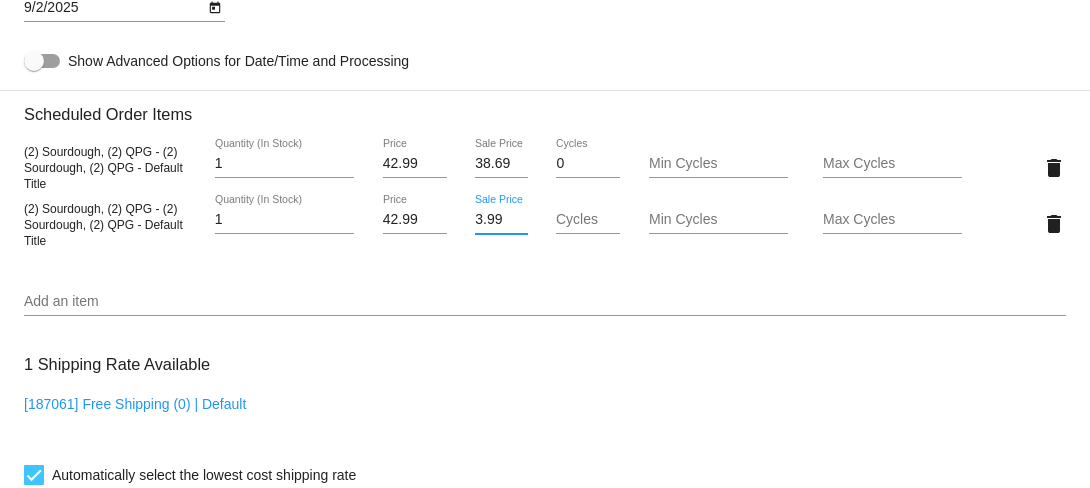 click on "3.99" at bounding box center (501, 220) 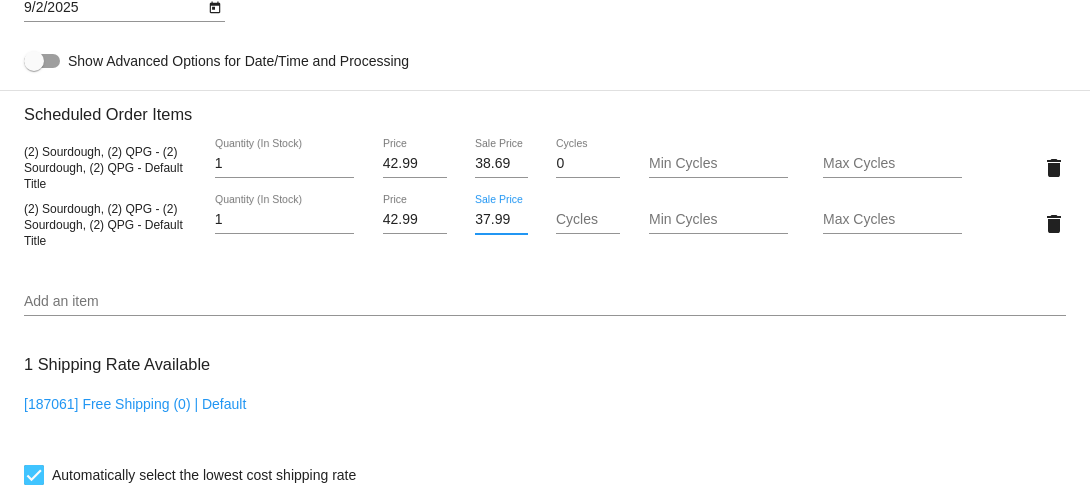 type on "37.99" 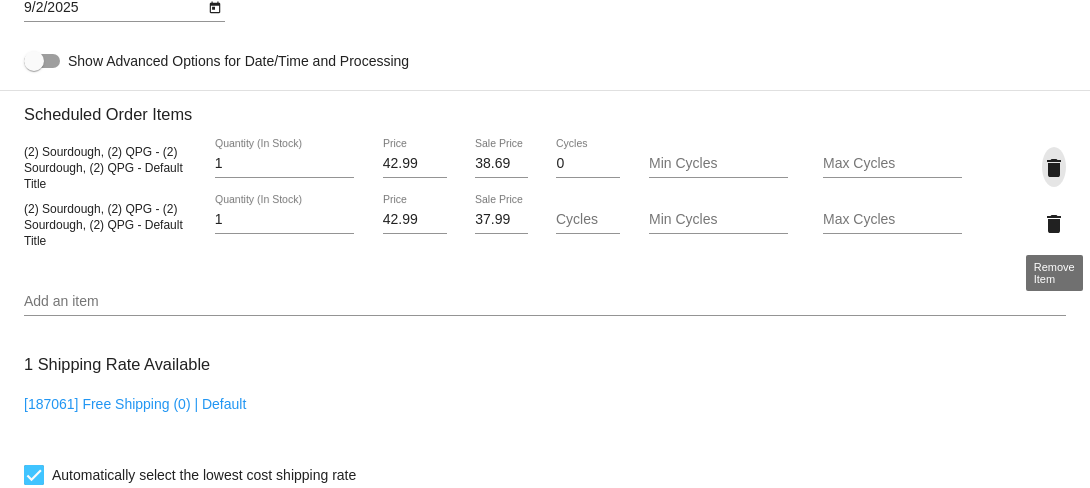 click on "delete" 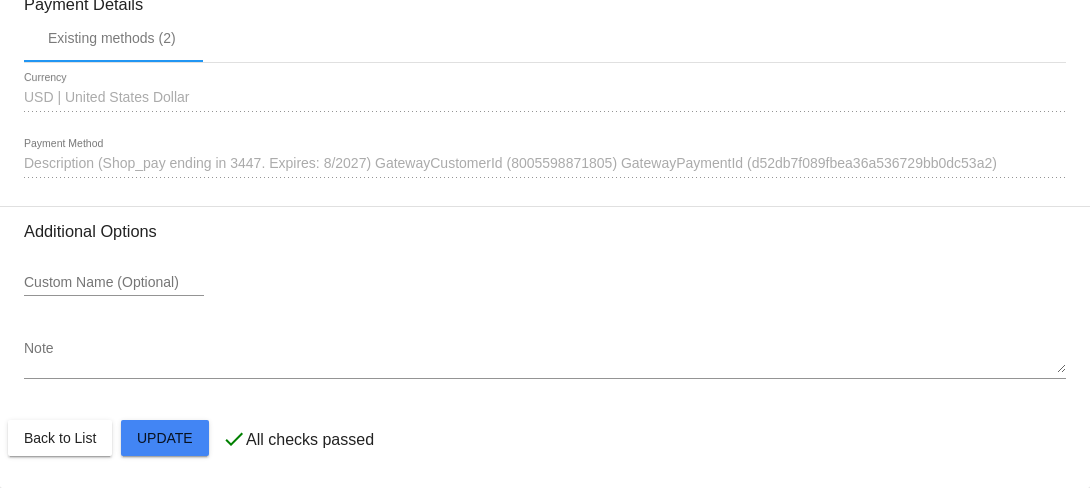 scroll, scrollTop: 1814, scrollLeft: 0, axis: vertical 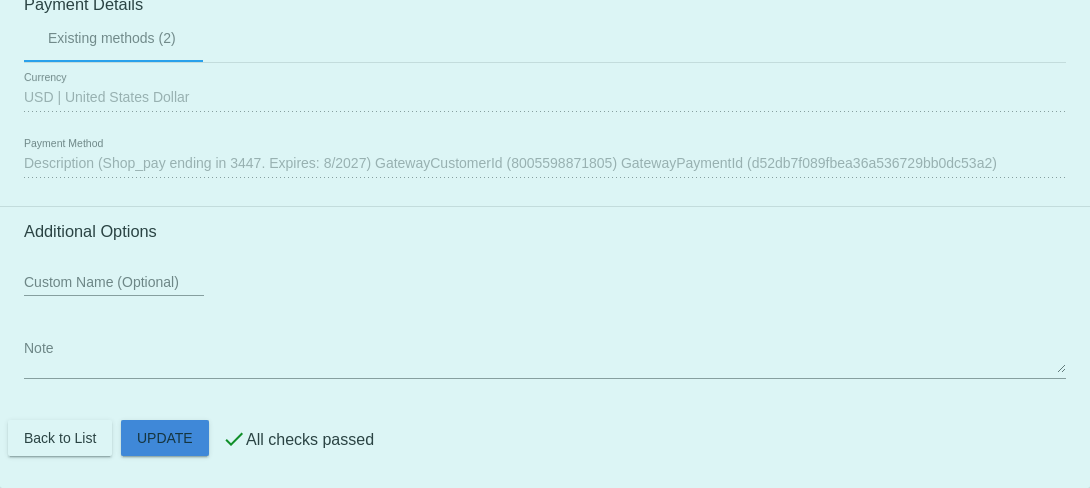 click on "Customer
6166154: Jill Thomas
jillthomas1230@gmail.com
Customer Shipping
Enter Shipping Address Select A Saved Address (0)
Jill
Shipping First Name
Thomas
Shipping Last Name
US | USA
Shipping Country
346 Allapattah Avenue
Shipping Street 1
Shipping Street 2
St. Augustine
Shipping City
FL | Florida
Shipping State
32092
Shipping Postcode
Scheduled Order Details
Frequency:
Every 1 months
Active
Status 1" 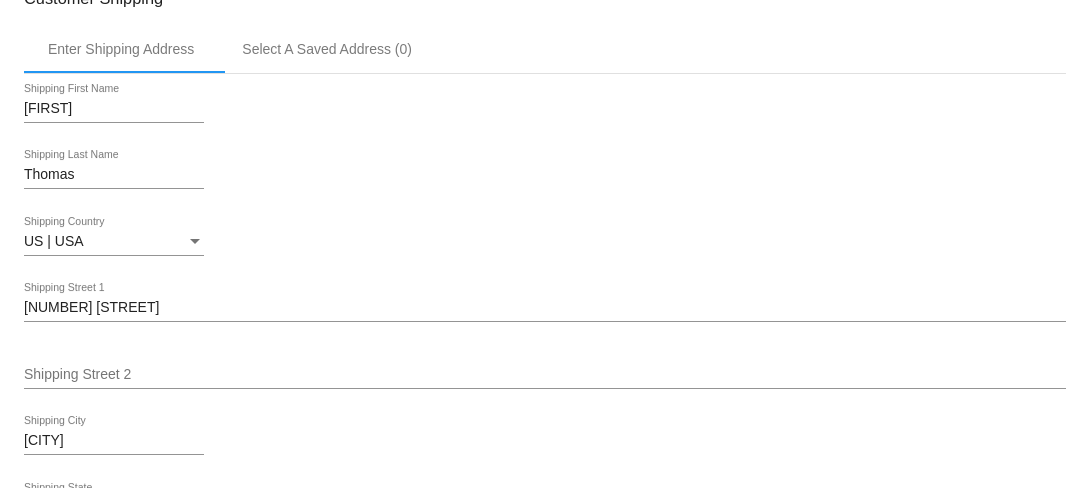 scroll, scrollTop: 64, scrollLeft: 0, axis: vertical 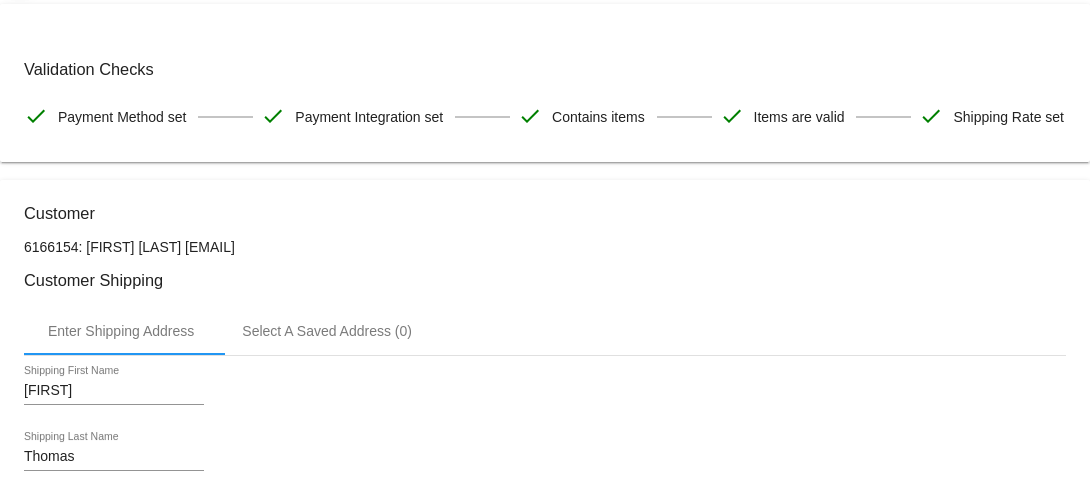 drag, startPoint x: 162, startPoint y: 295, endPoint x: 324, endPoint y: 295, distance: 162 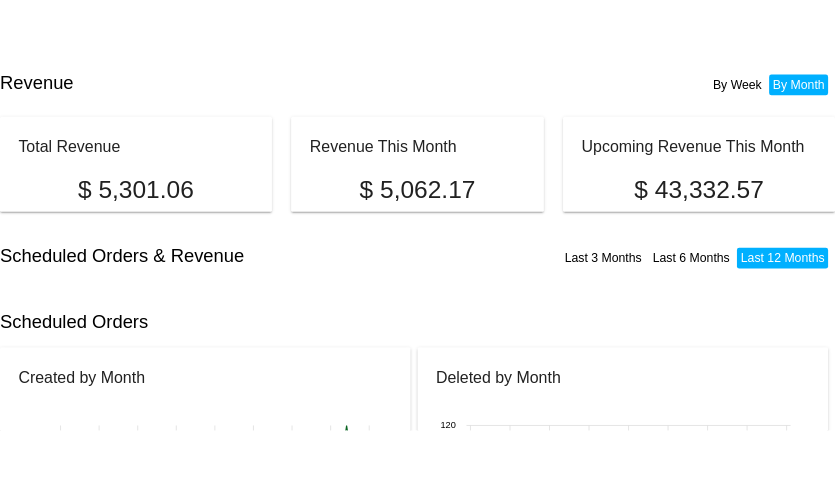 scroll, scrollTop: 0, scrollLeft: 0, axis: both 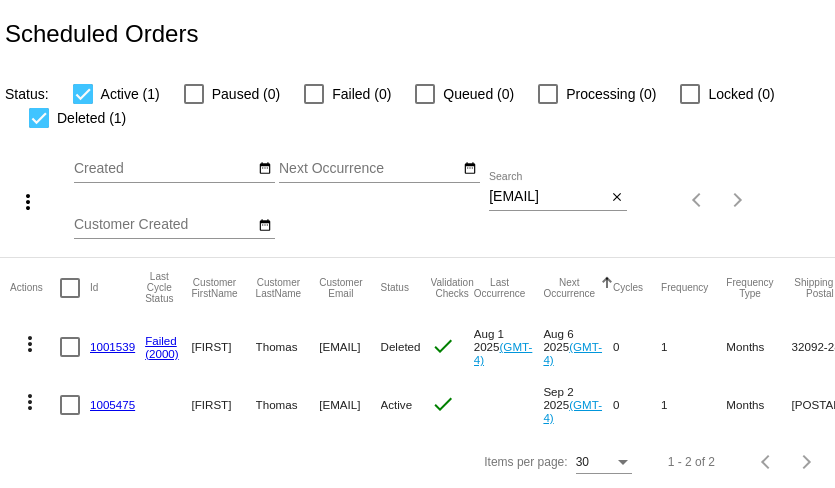 click on "jillthomas1230@gmail.com" at bounding box center [547, 197] 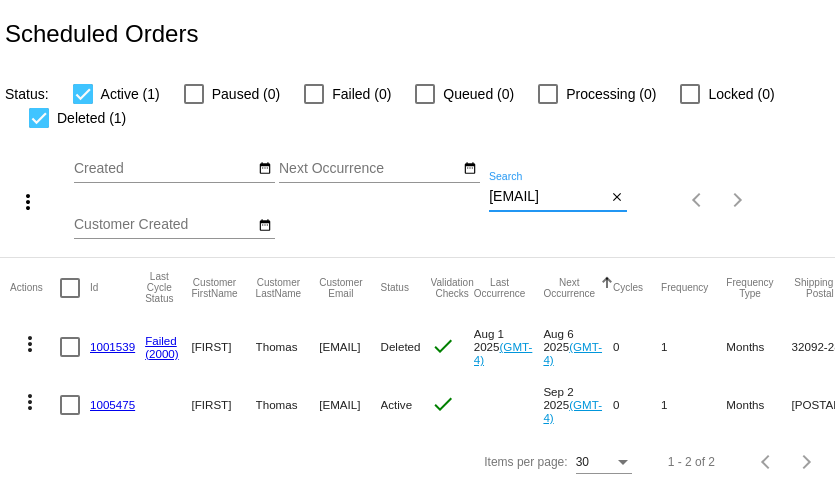 click on "jillthomas1230@gmail.com" at bounding box center [547, 197] 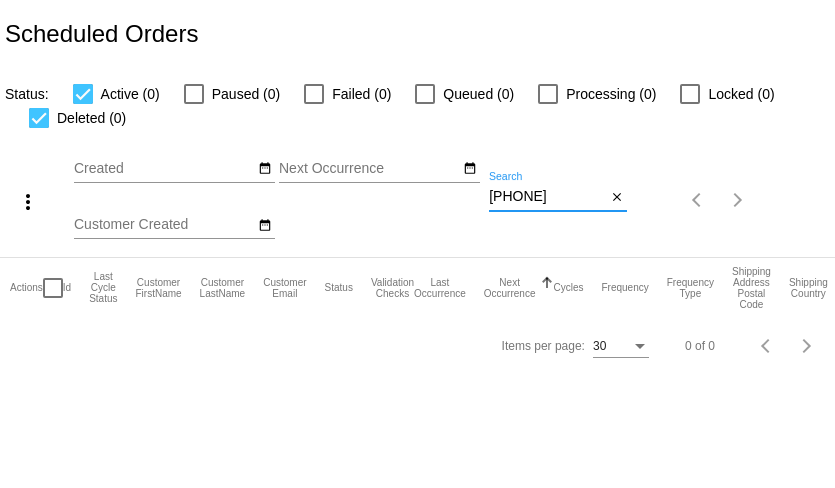 click on "5852088219" at bounding box center [547, 197] 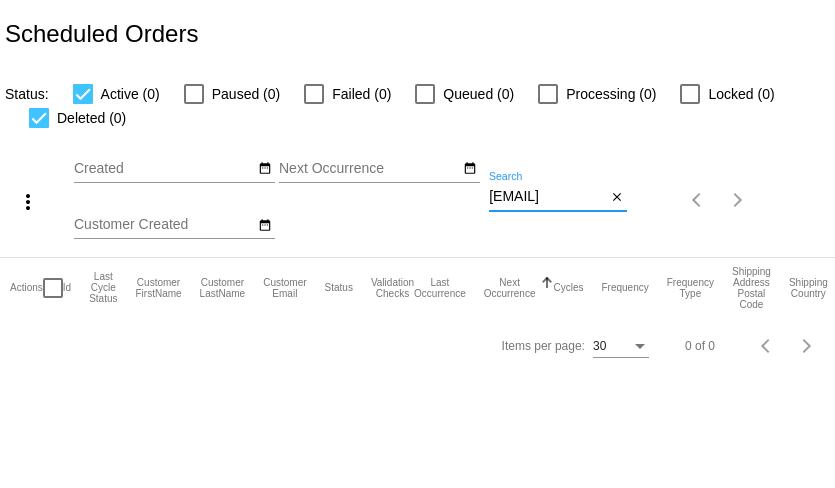 scroll, scrollTop: 0, scrollLeft: 45, axis: horizontal 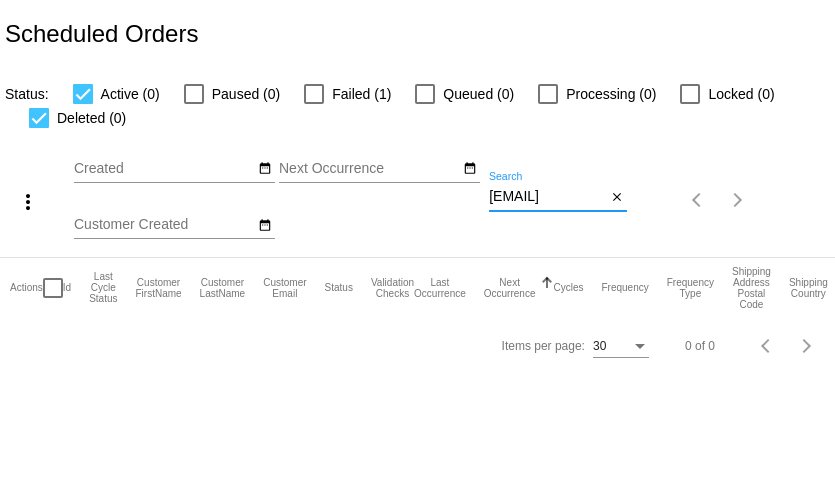 type on "lizaharding16@proton.me" 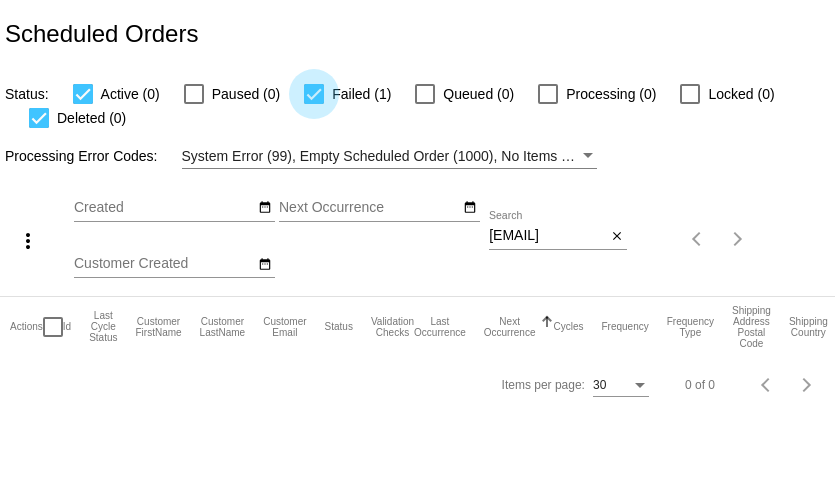 scroll, scrollTop: 0, scrollLeft: 0, axis: both 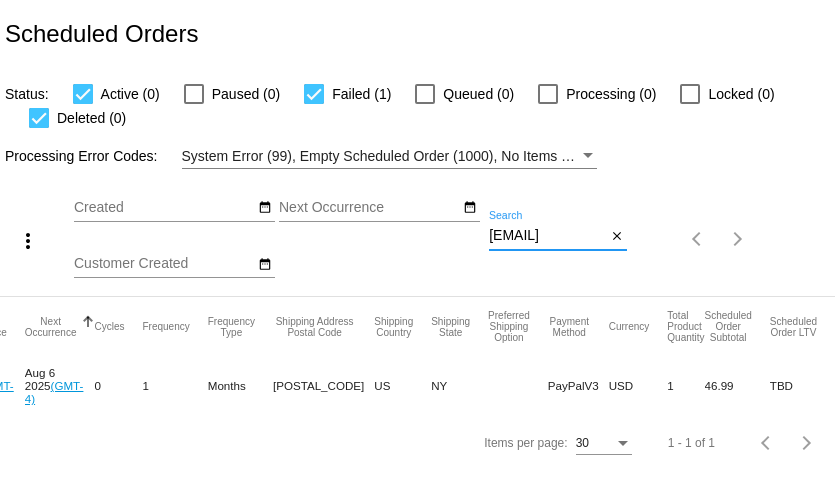 click on "lizaharding16@proton.me" at bounding box center (547, 236) 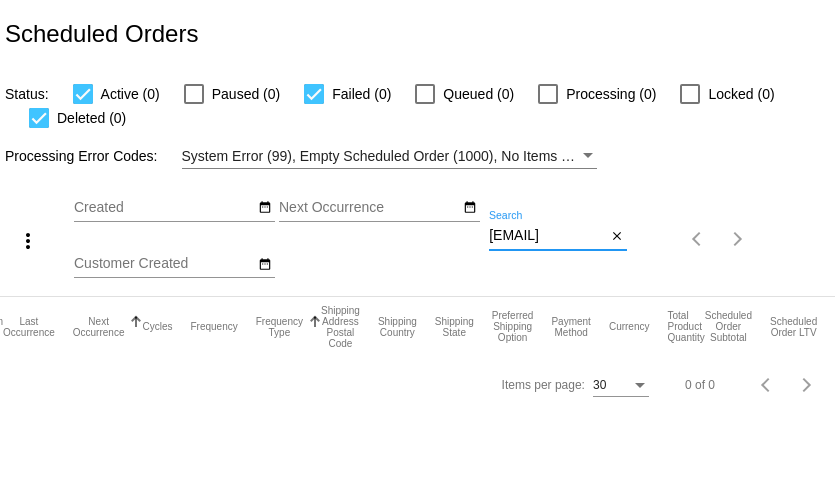 scroll, scrollTop: 0, scrollLeft: 446, axis: horizontal 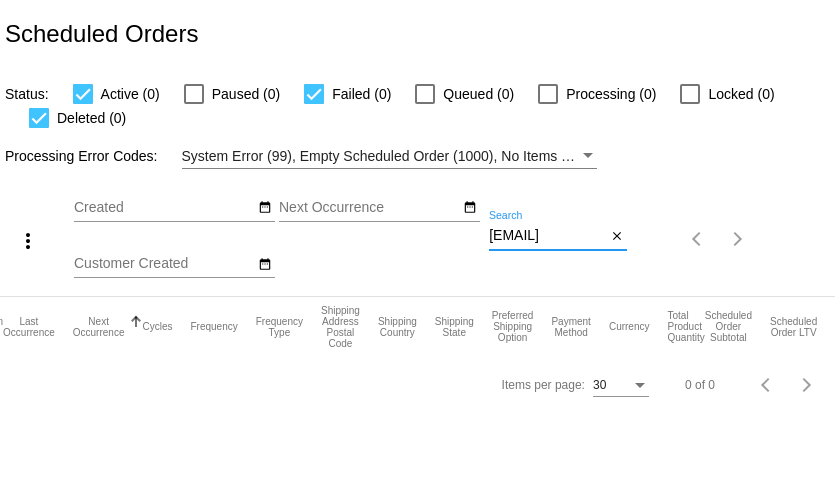 click on "mollybrownnelson@gmail.com" at bounding box center (547, 236) 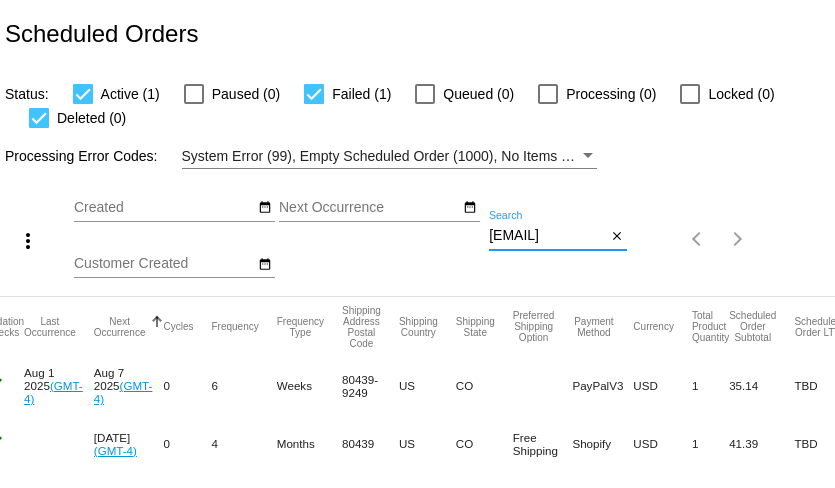 scroll, scrollTop: 42, scrollLeft: 0, axis: vertical 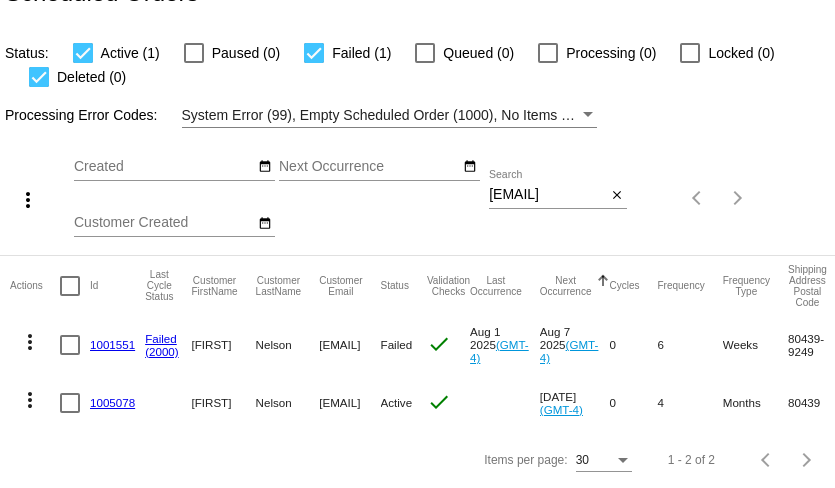 click on "1001551" 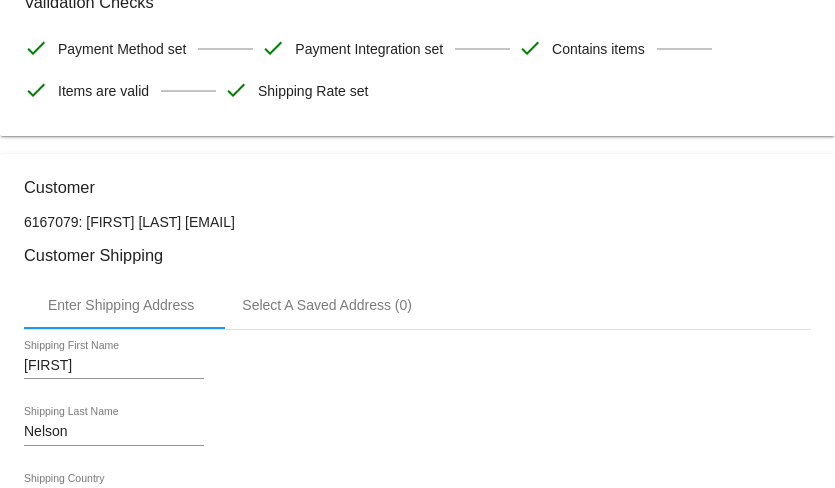 scroll, scrollTop: 0, scrollLeft: 0, axis: both 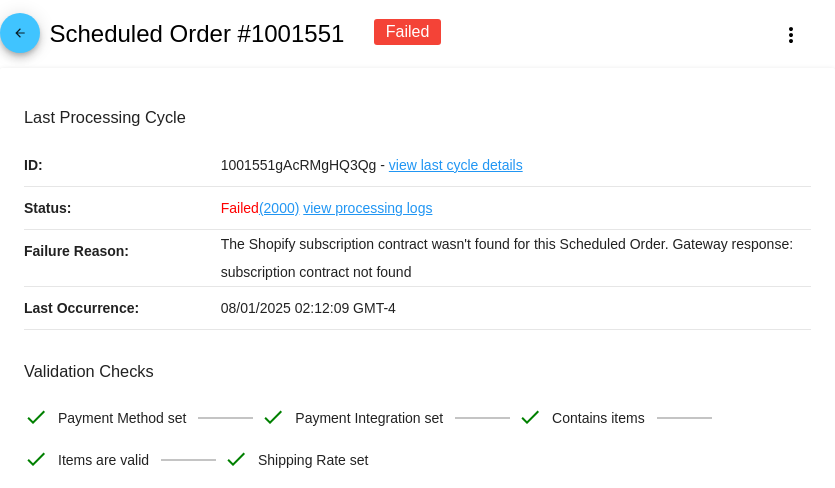click on "arrow_back" 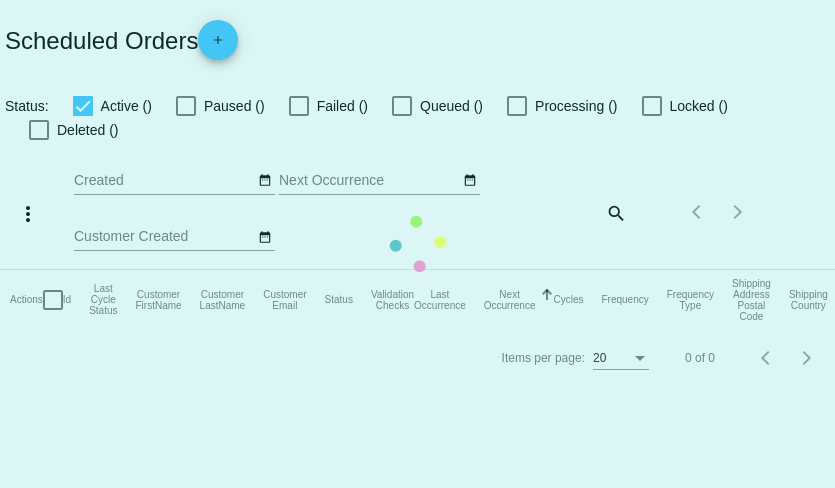 checkbox on "true" 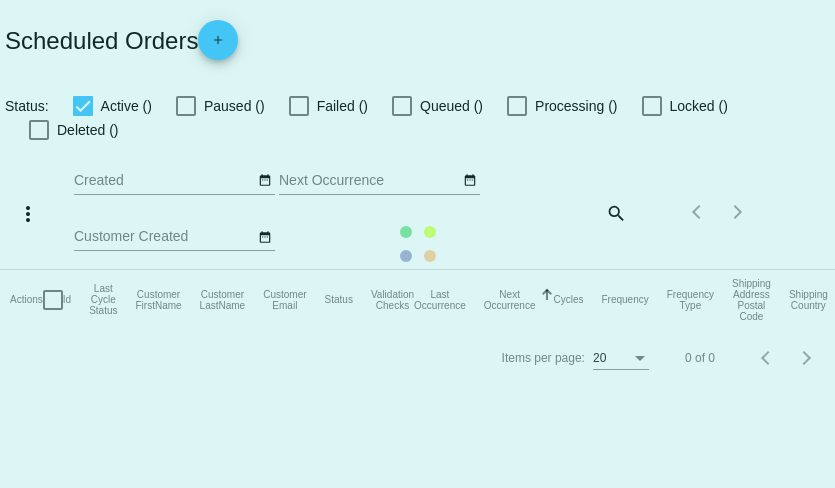 checkbox on "true" 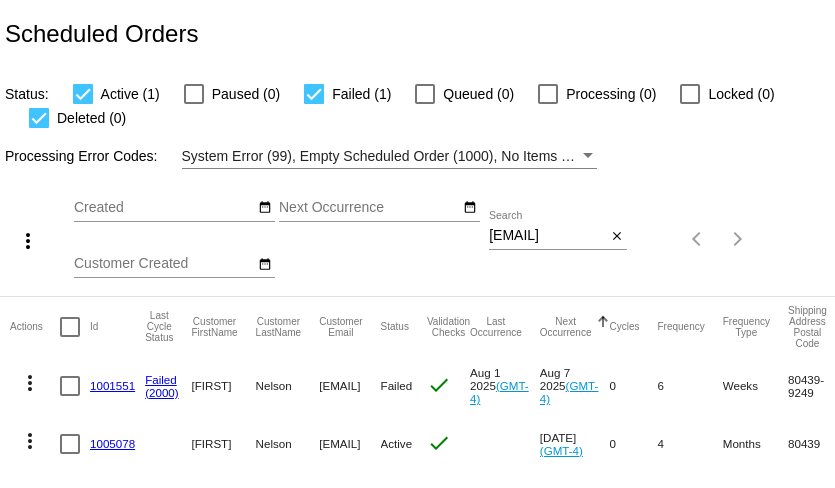 scroll, scrollTop: 42, scrollLeft: 0, axis: vertical 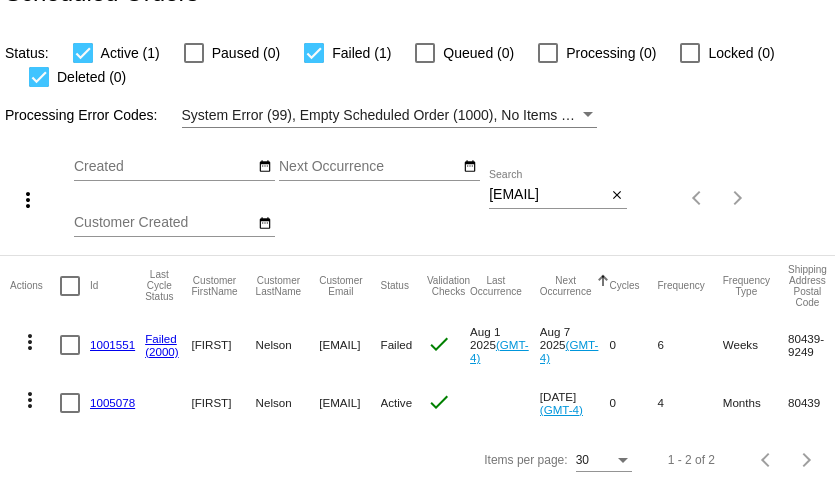 click on "more_vert" 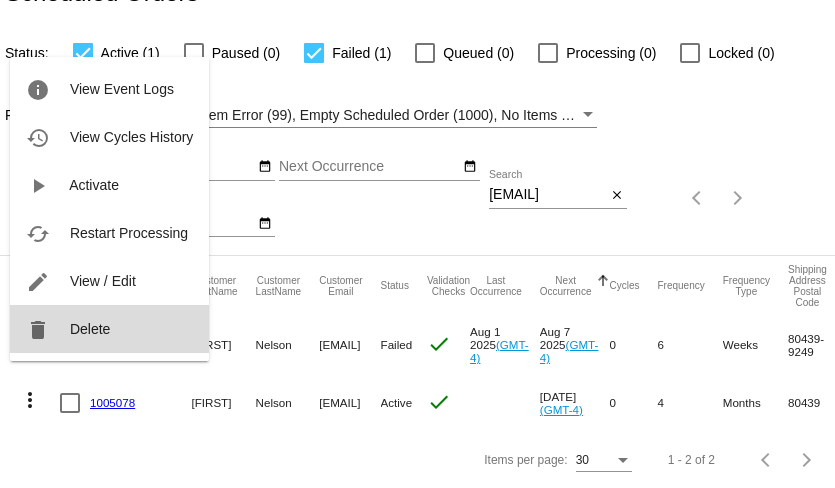 click on "Delete" at bounding box center (90, 329) 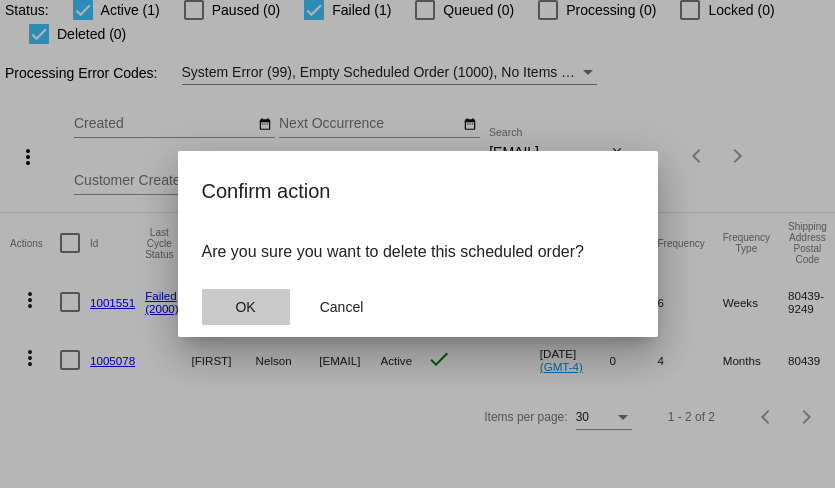 click on "OK" 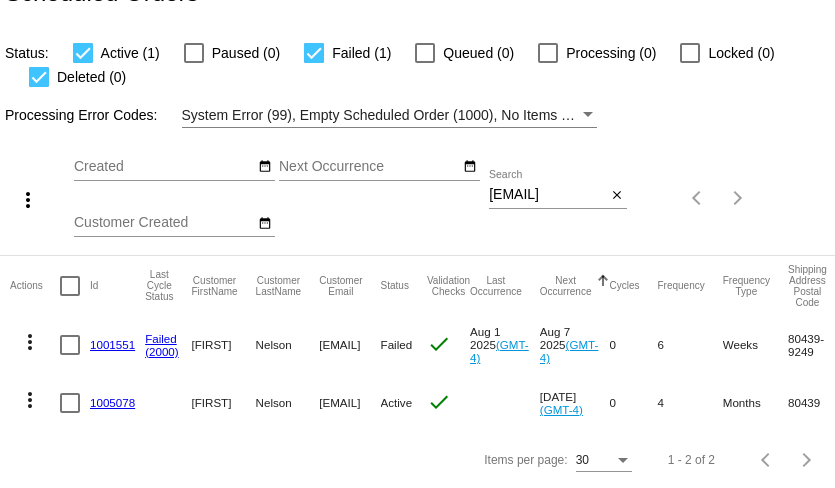 click on "1005078" 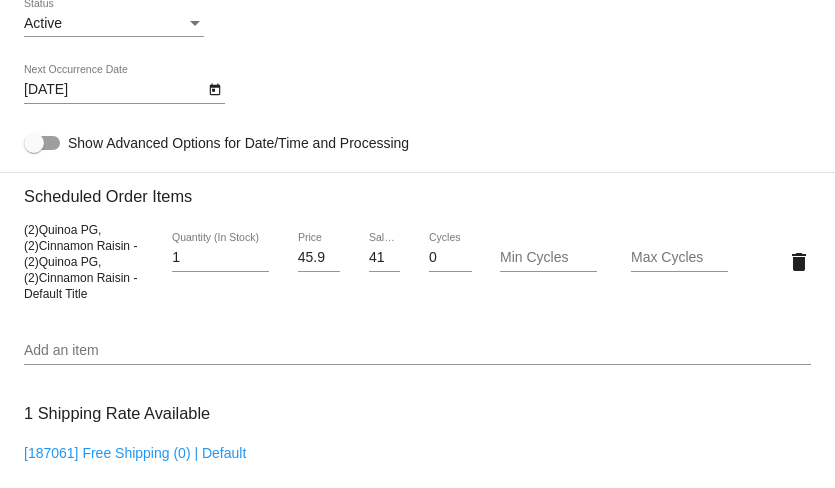 scroll, scrollTop: 1100, scrollLeft: 0, axis: vertical 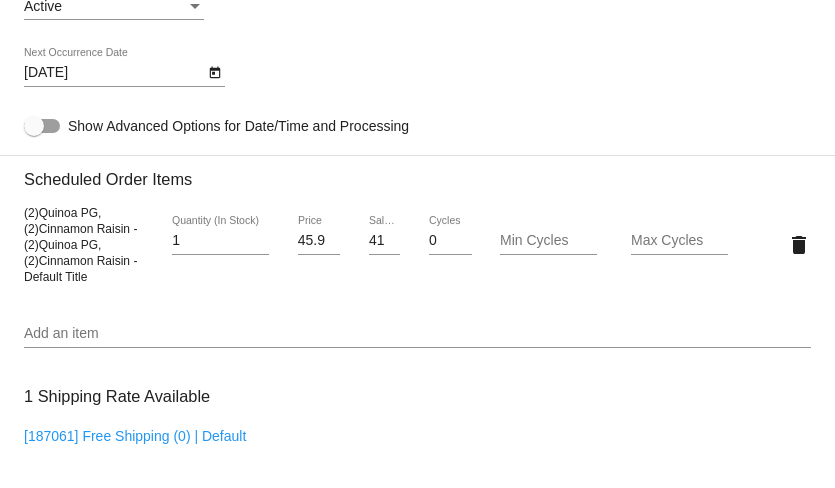 click on "Add an item" at bounding box center (417, 334) 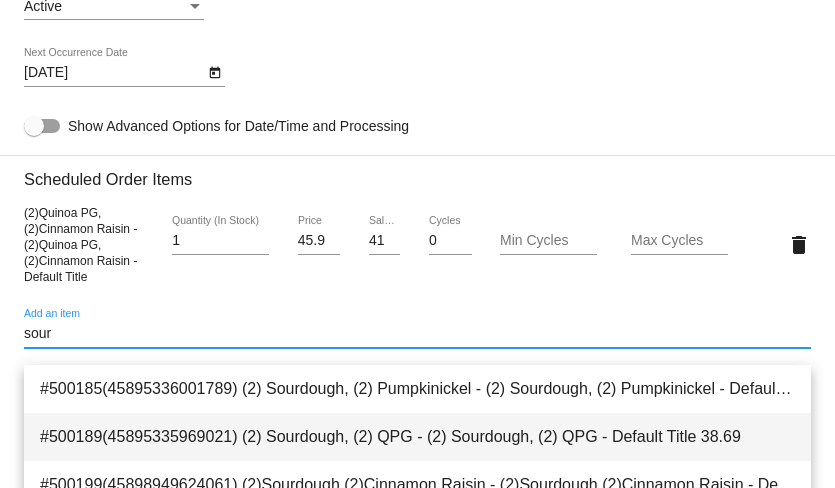 type on "sour" 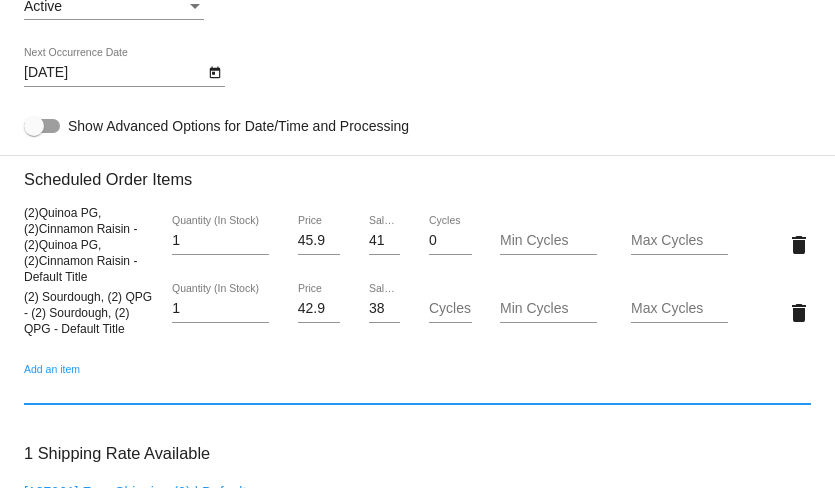 click on "38.69" at bounding box center [384, 309] 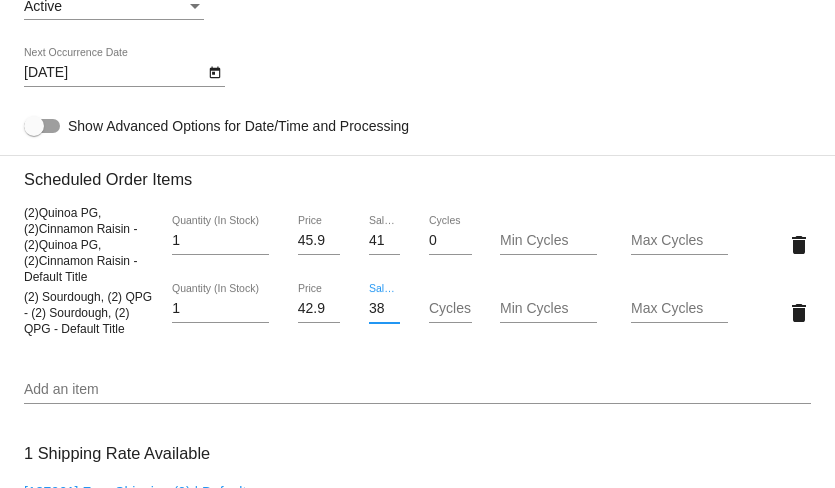 click on "38.69" at bounding box center (384, 309) 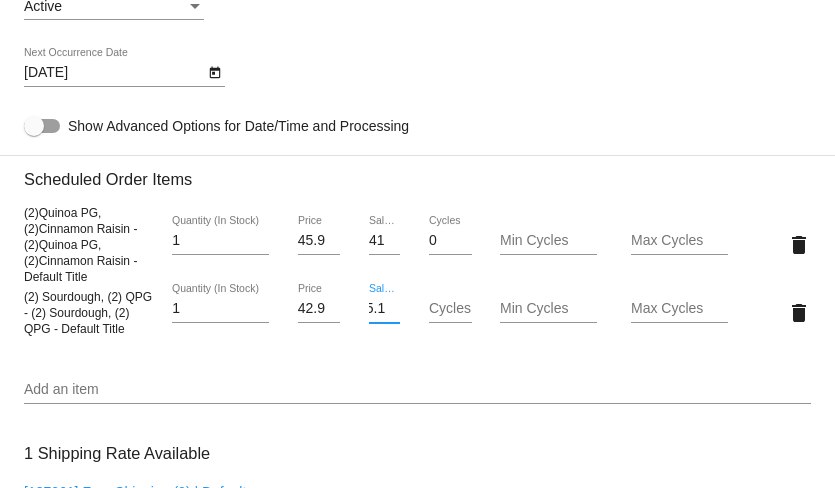 scroll, scrollTop: 0, scrollLeft: 18, axis: horizontal 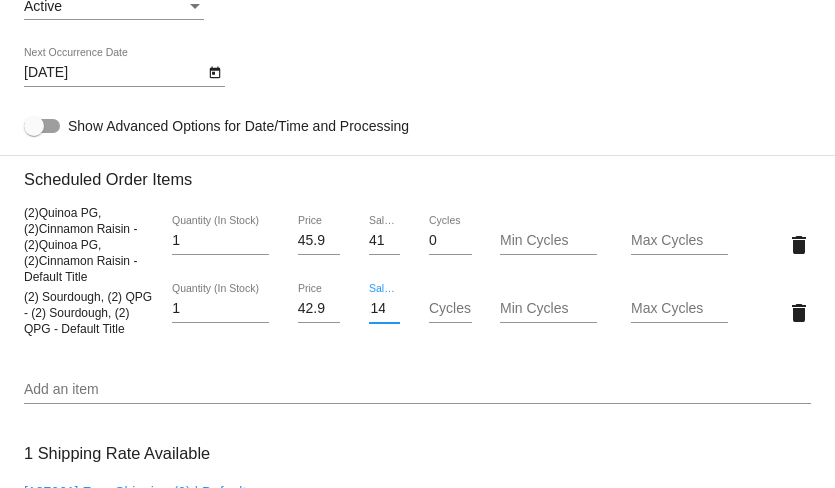type on "35.14" 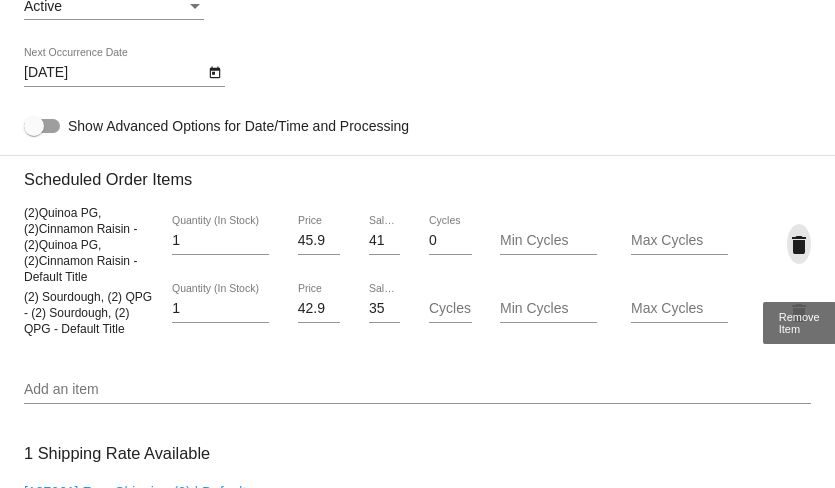 click on "delete" 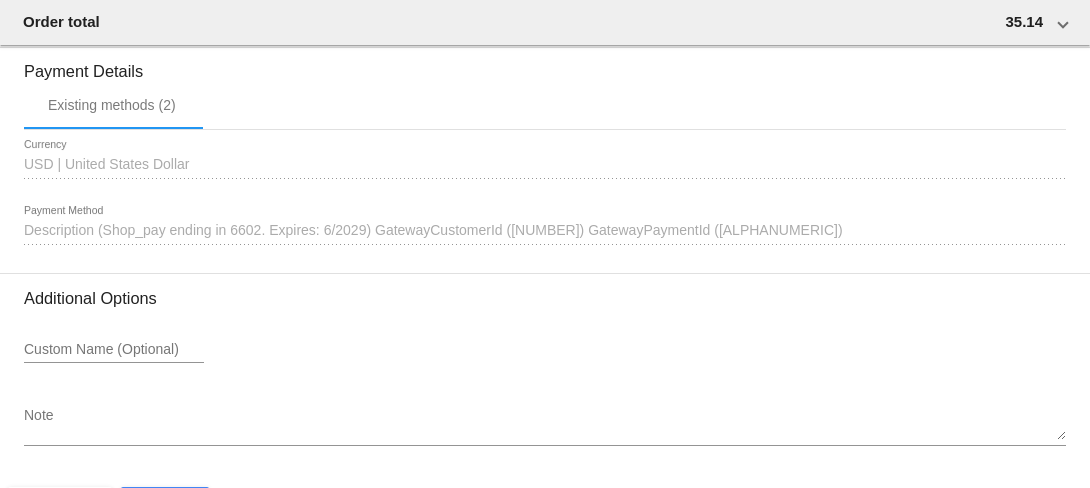 scroll, scrollTop: 1814, scrollLeft: 0, axis: vertical 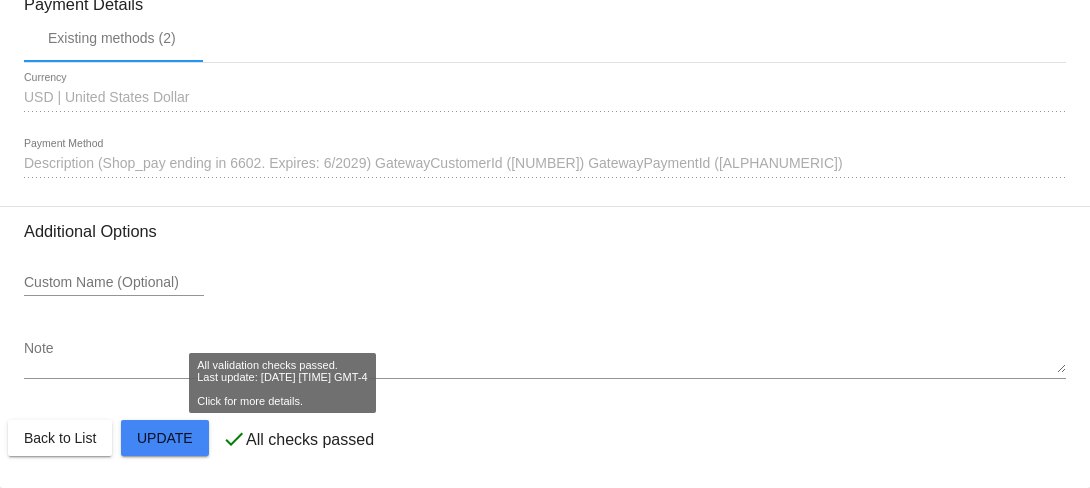 click on "Customer
6167079: Molly Nelson
mollybrownnelson@gmail.com
Customer Shipping
Enter Shipping Address Select A Saved Address (0)
Molly
Shipping First Name
Nelson
Shipping Last Name
US | USA
Shipping Country
26278 snowdrop rd.
Shipping Street 1
Shipping Street 2
Evergreen
Shipping City
CO | Colorado
Shipping State
80439
Shipping Postcode
Scheduled Order Details
Frequency:
Every 4 months
Active
Status" 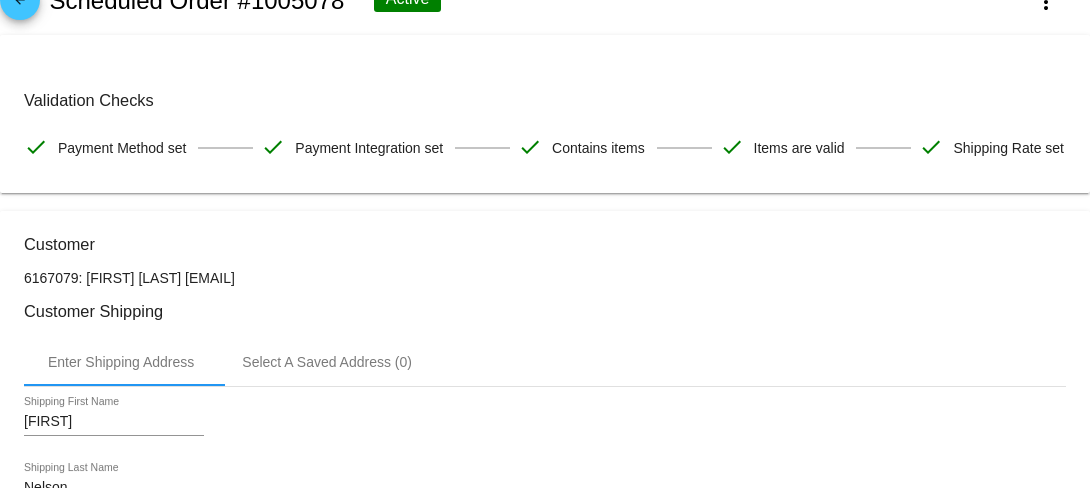 scroll, scrollTop: 0, scrollLeft: 0, axis: both 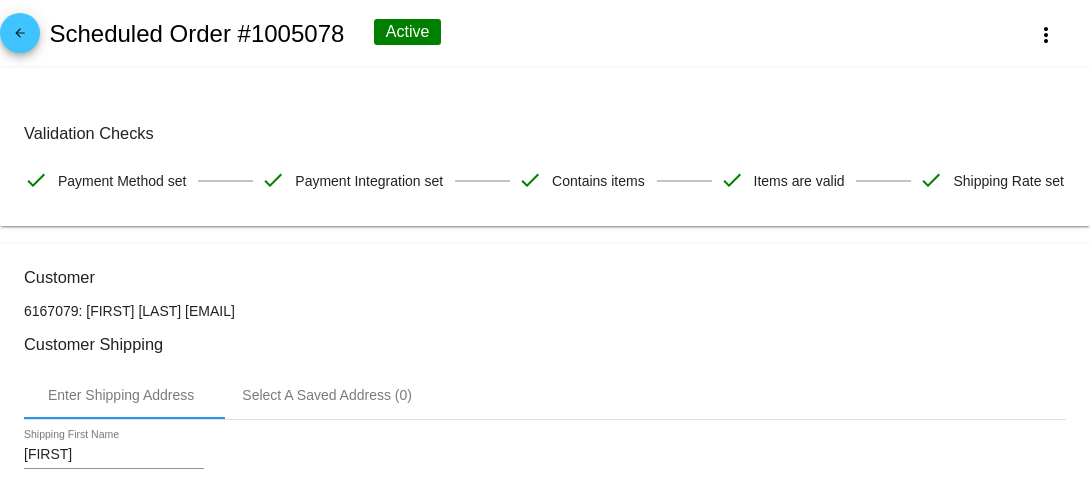 click on "arrow_back" 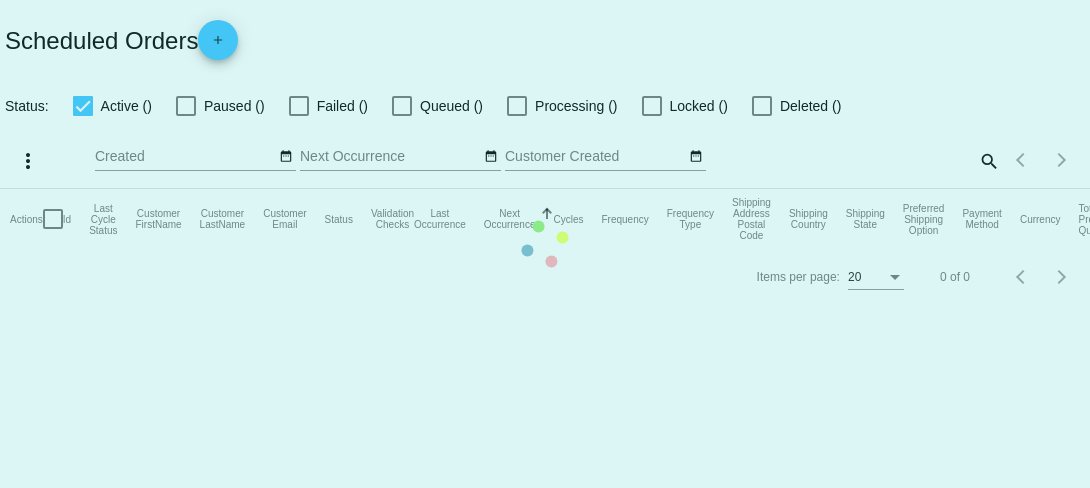 checkbox on "true" 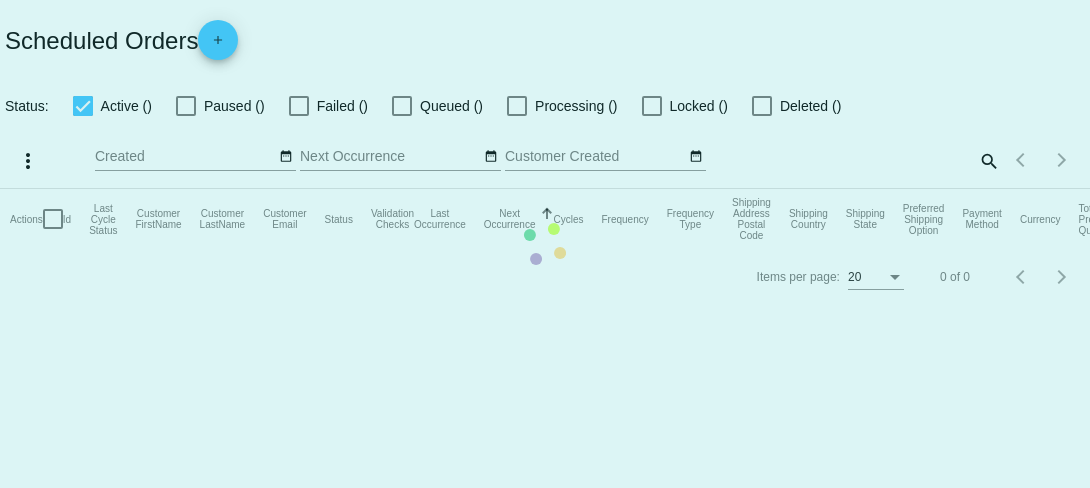 checkbox on "true" 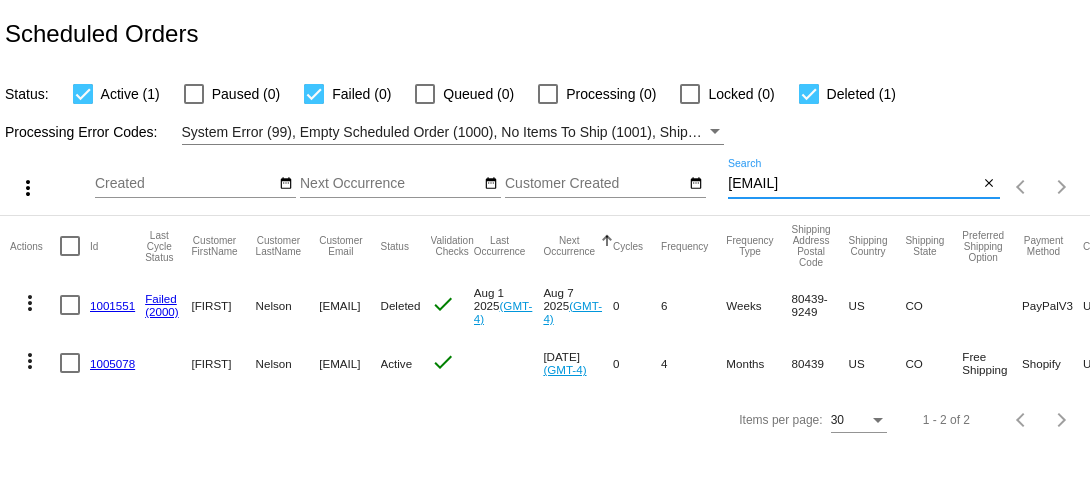 click on "mollybrownnelson@gmail.com" at bounding box center [853, 184] 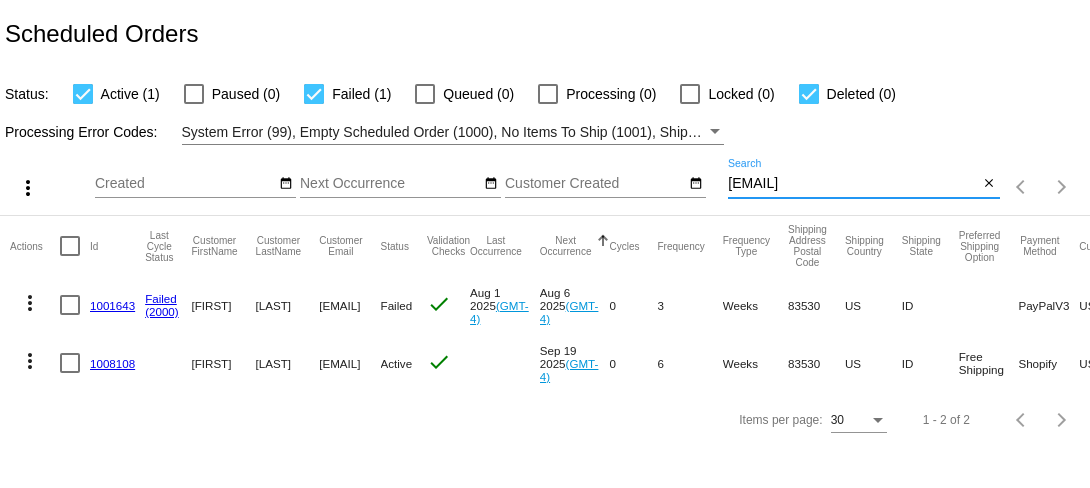click on "more_vert" 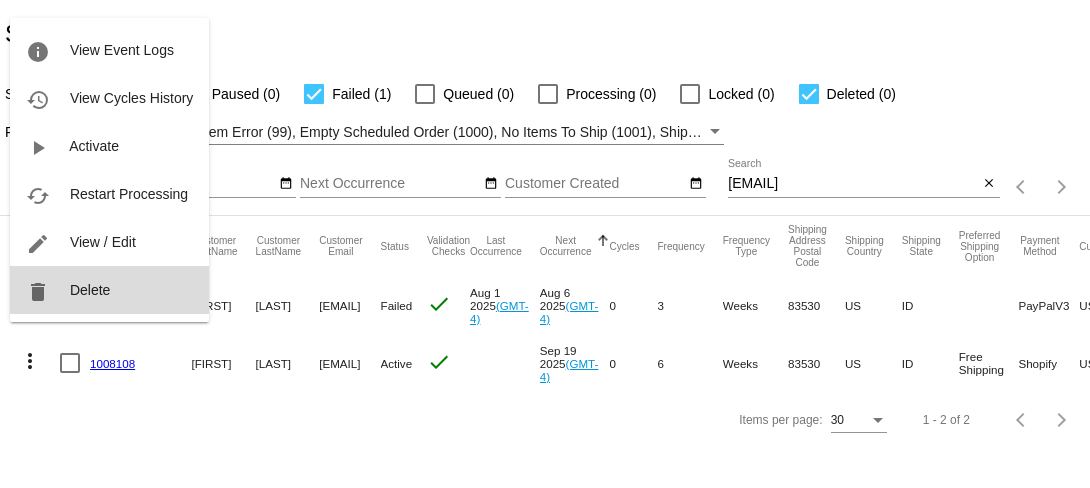 click on "delete
Delete" at bounding box center (109, 290) 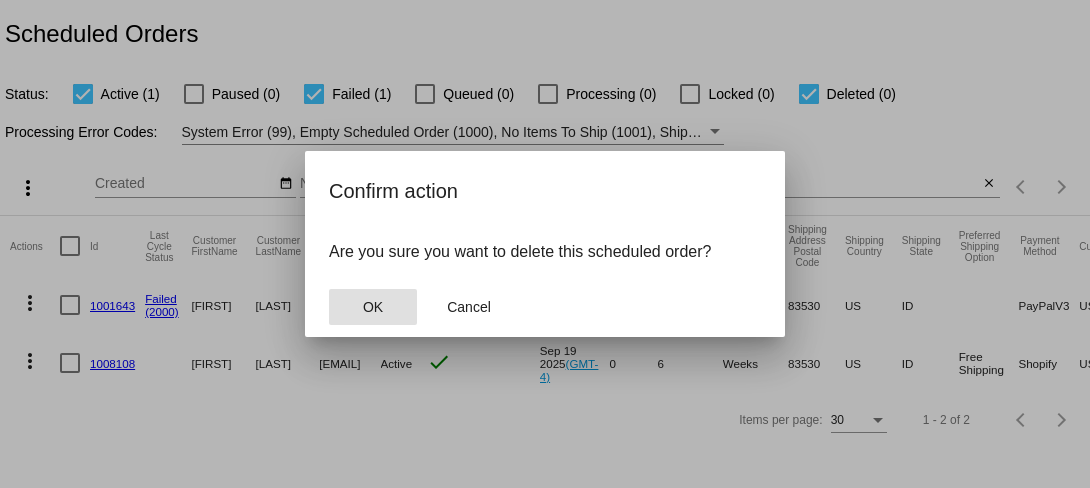 click on "OK" 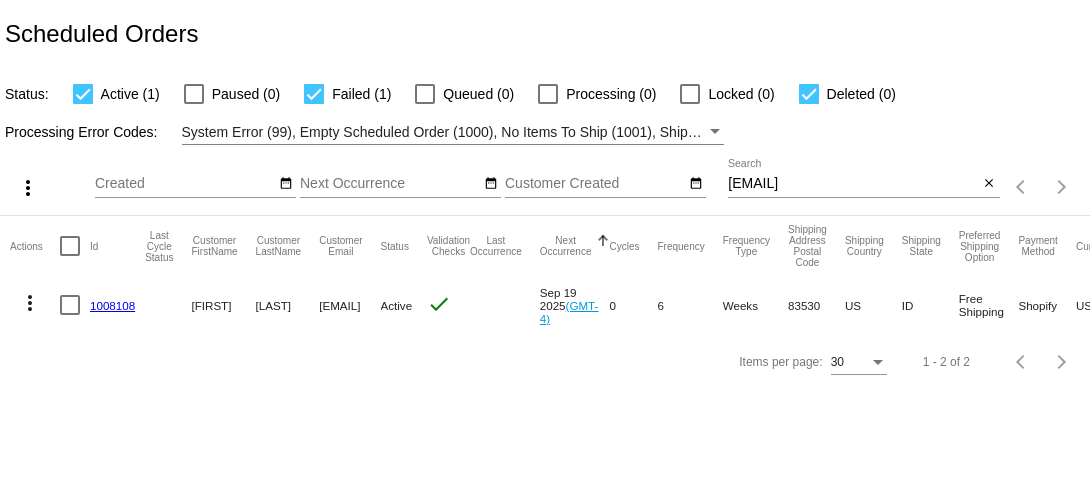 click on "ebudgies@gmail.com" at bounding box center [853, 184] 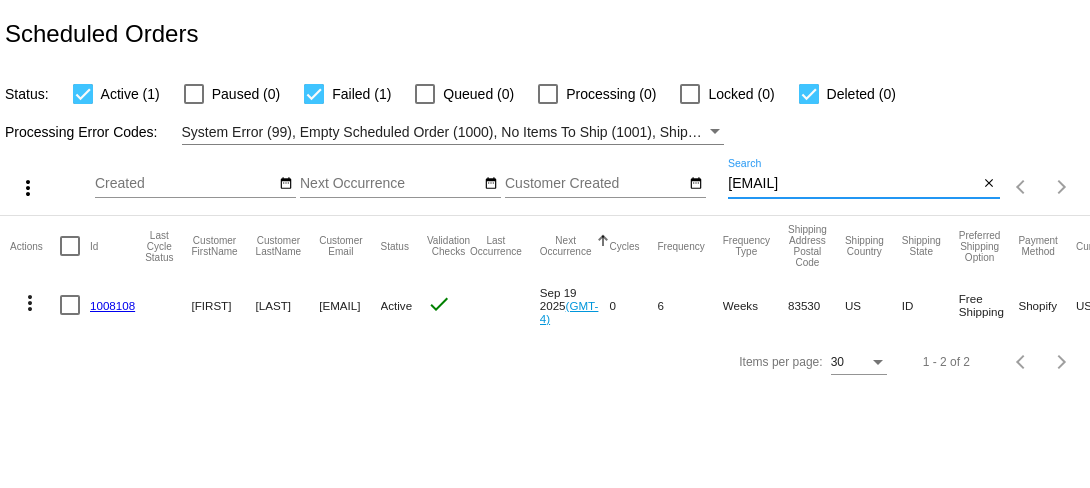 click on "ebudgies@gmail.com" at bounding box center (853, 184) 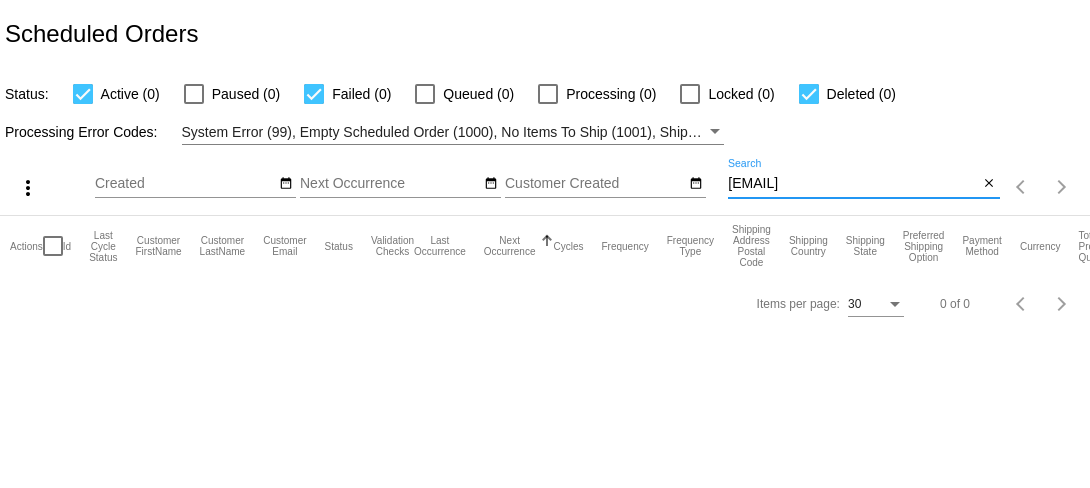 click on "ghoststag@gmail.com
Search" 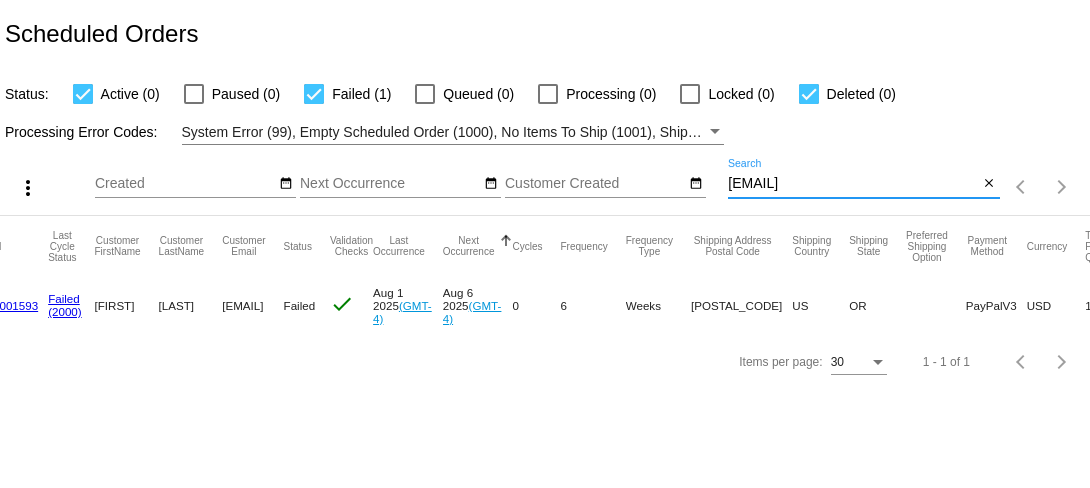scroll, scrollTop: 0, scrollLeft: 0, axis: both 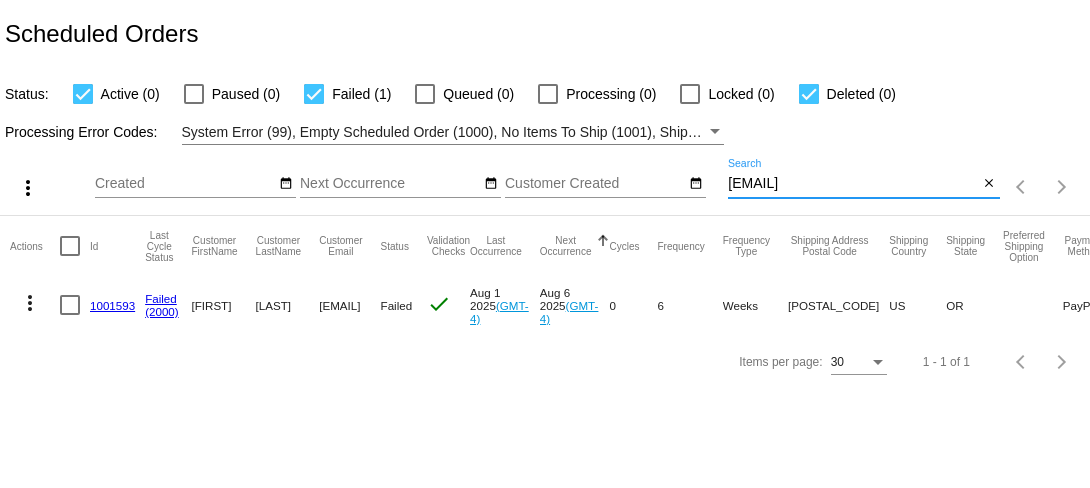 type on "[EMAIL]" 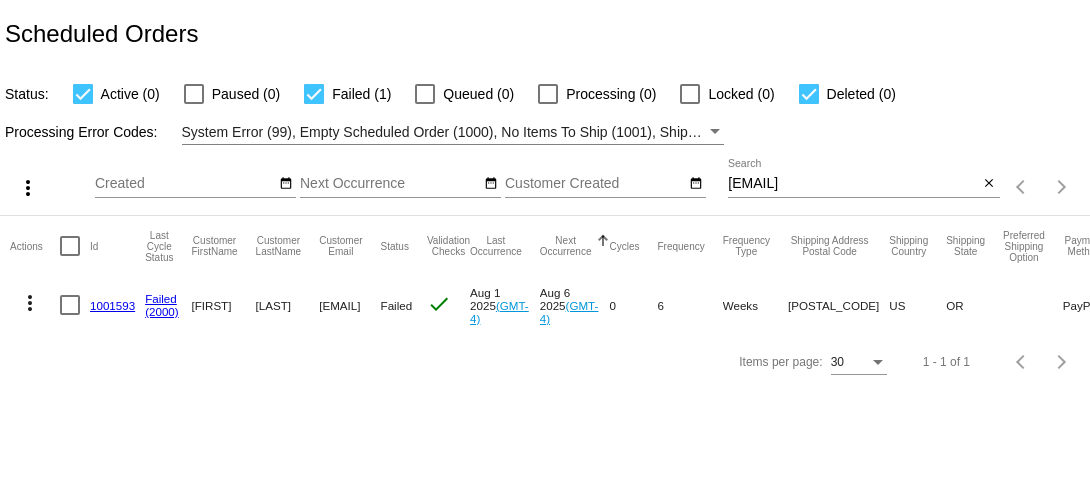 click on "1001593" 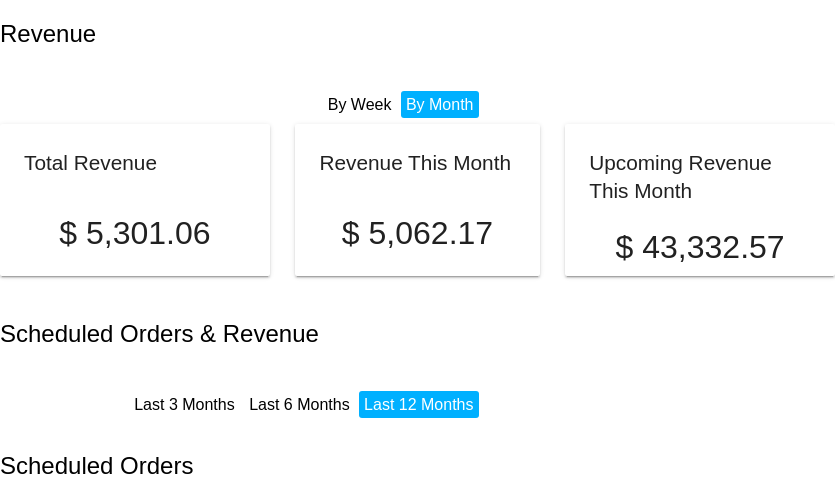 scroll, scrollTop: 0, scrollLeft: 0, axis: both 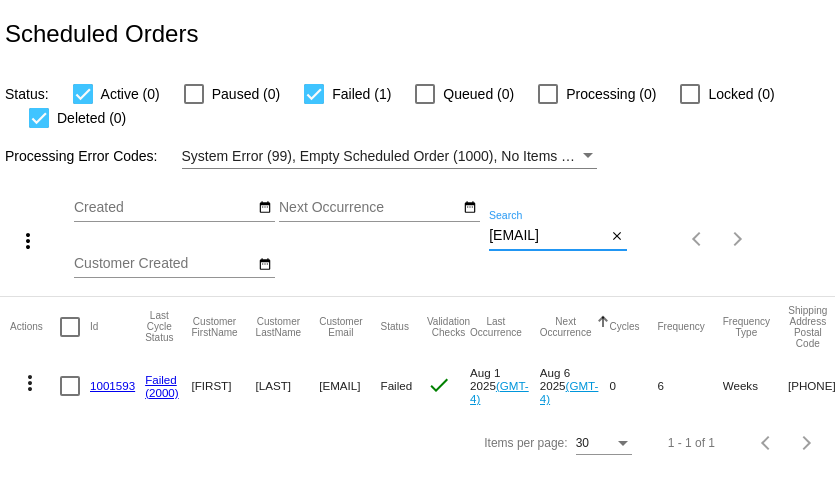 click on "[EMAIL]" at bounding box center (547, 236) 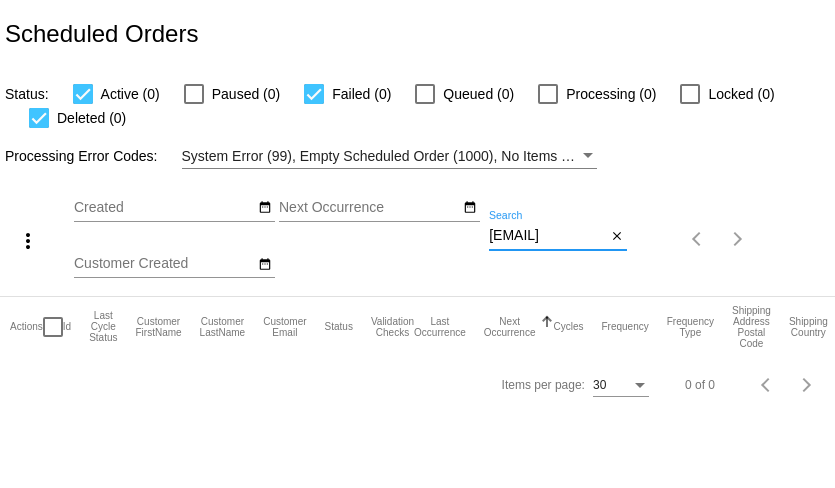 scroll, scrollTop: 0, scrollLeft: 0, axis: both 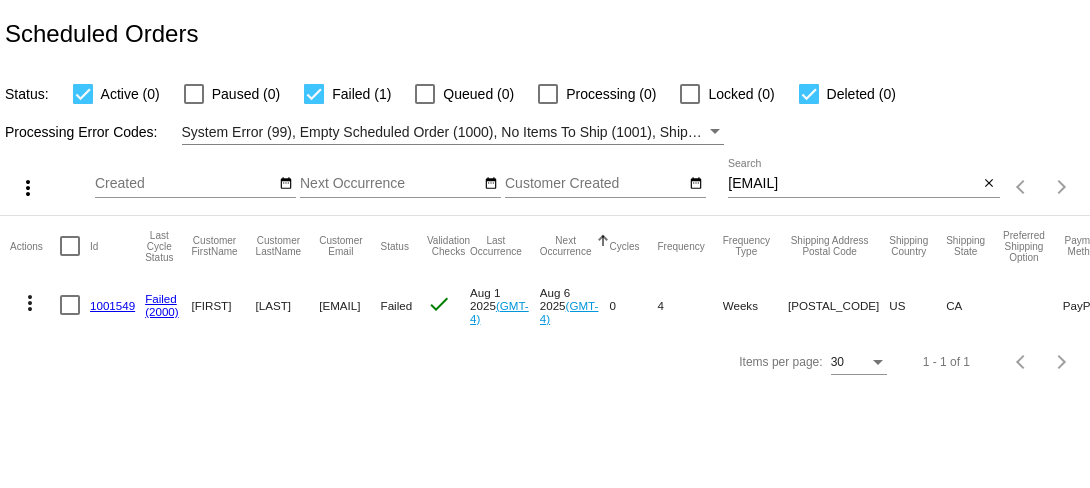 click on "1001549" 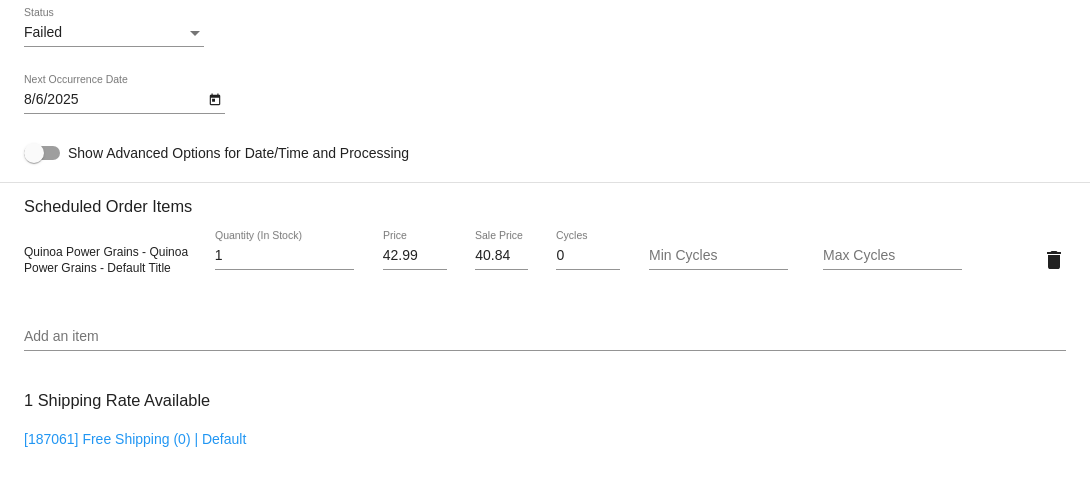 scroll, scrollTop: 1281, scrollLeft: 0, axis: vertical 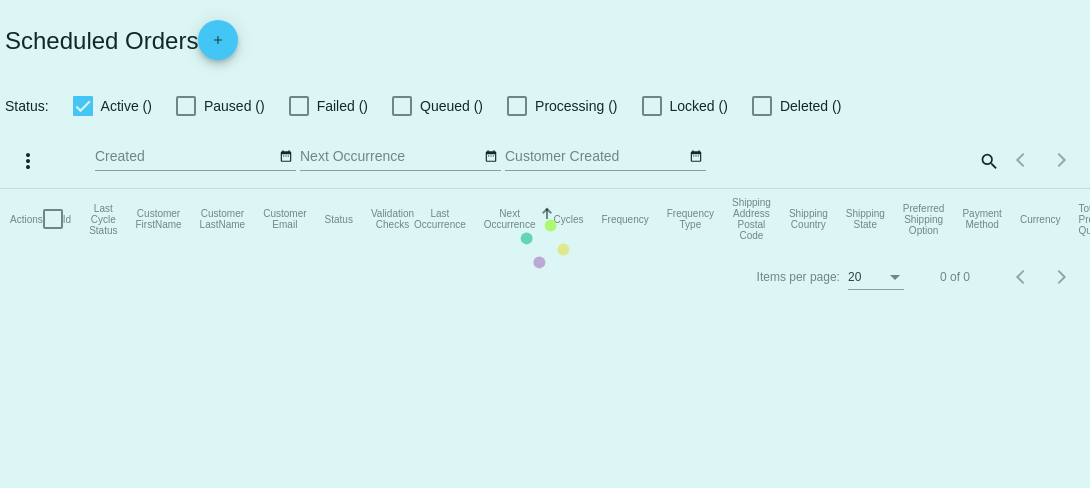 checkbox on "true" 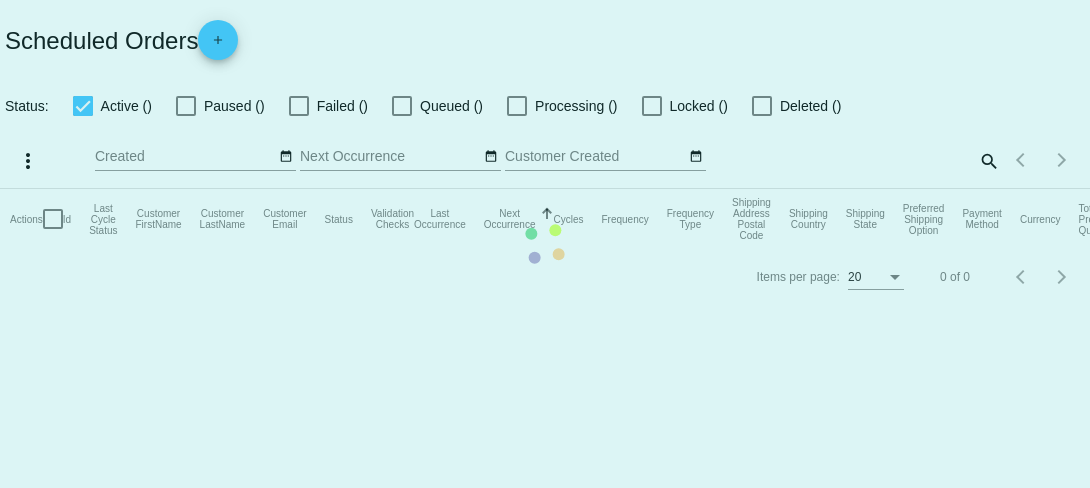 checkbox on "true" 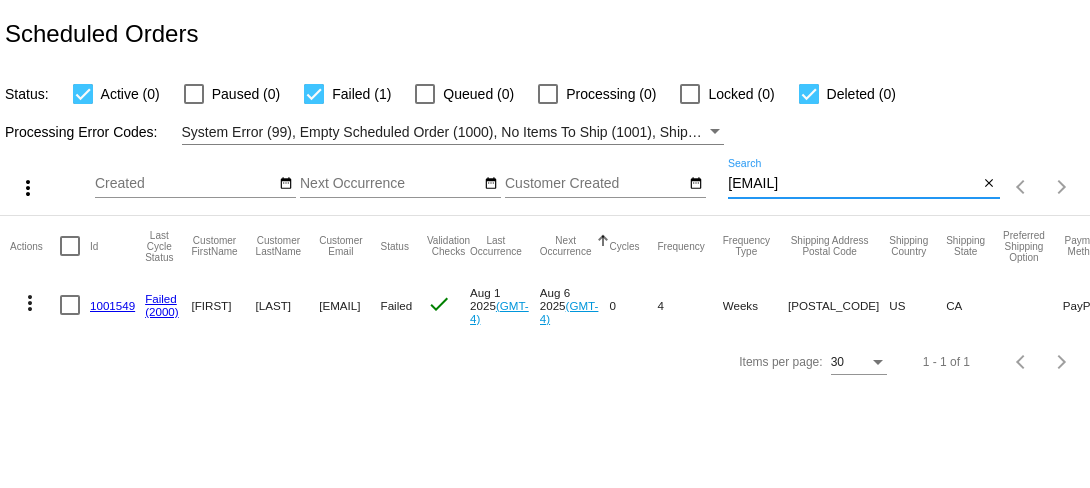 click on "[EMAIL]" at bounding box center (853, 184) 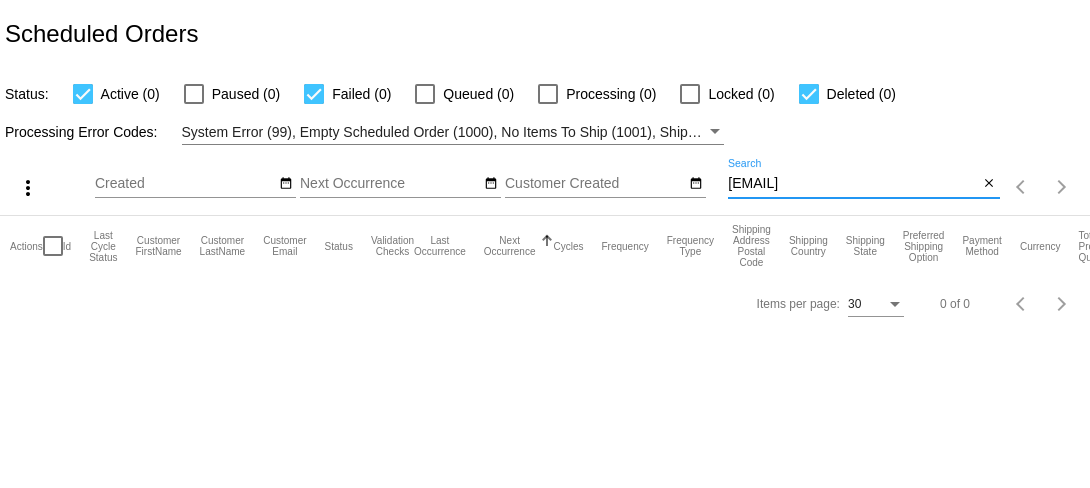 click on "[EMAIL]" at bounding box center (853, 184) 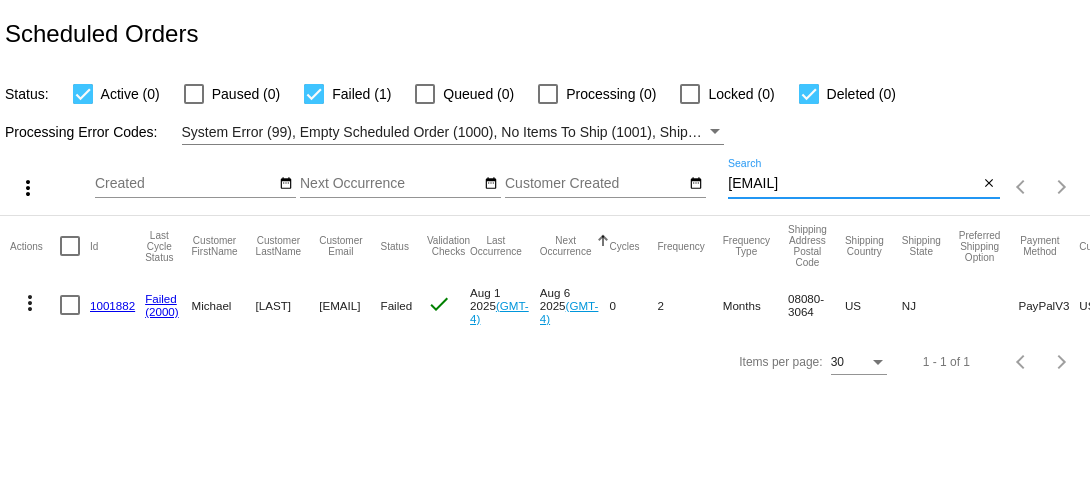 type on "[EMAIL]" 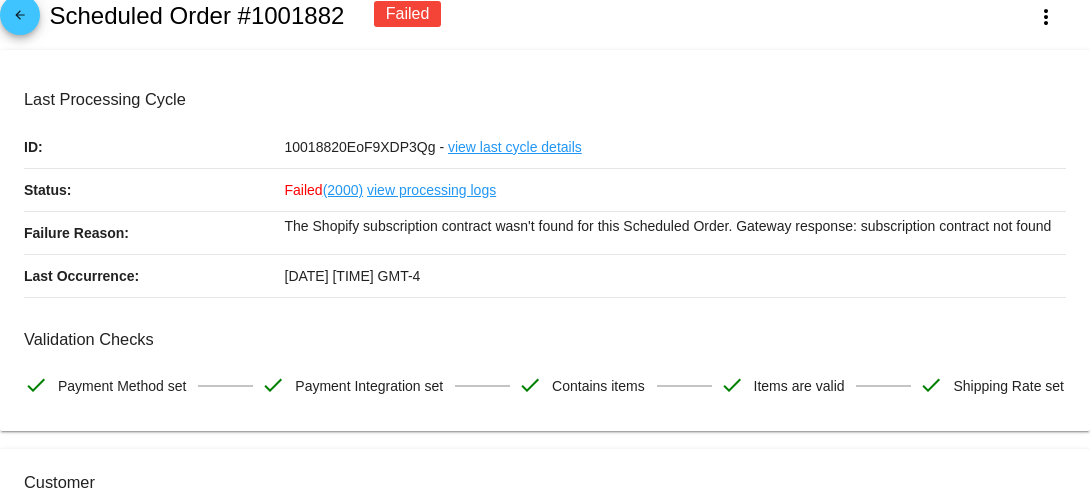scroll, scrollTop: 0, scrollLeft: 0, axis: both 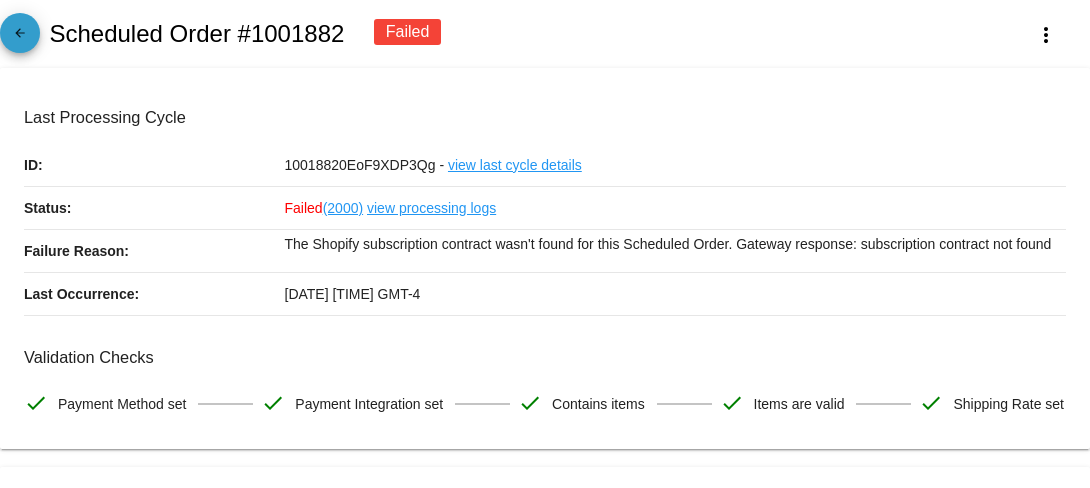 click on "arrow_back" 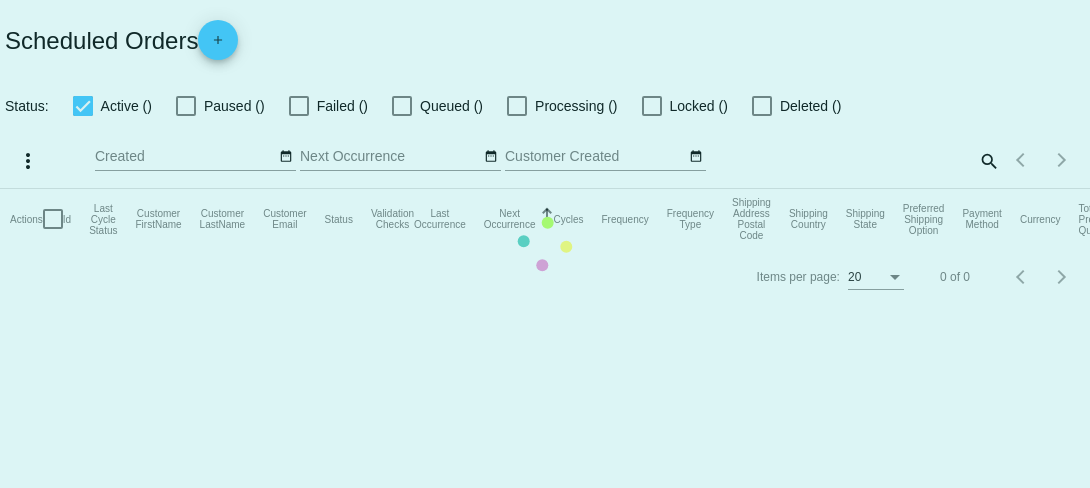 checkbox on "true" 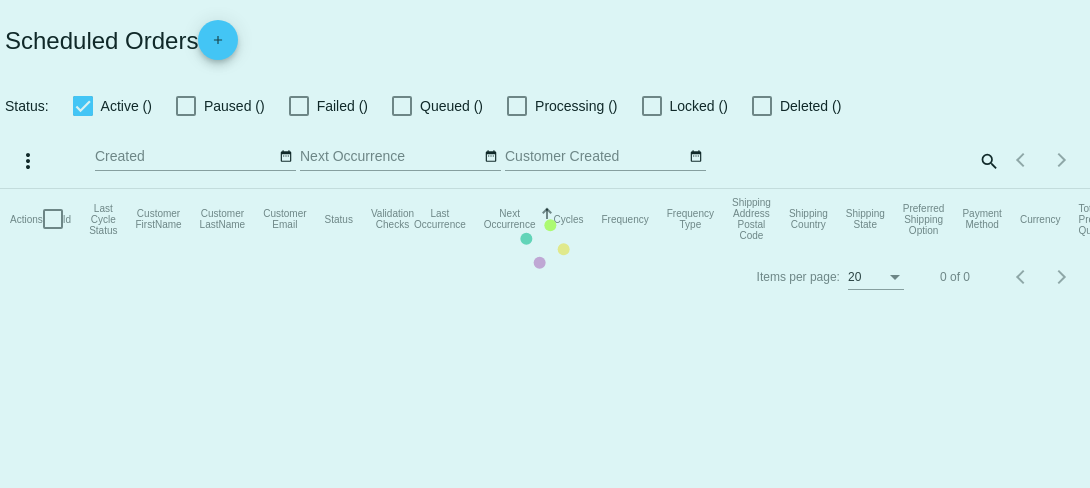 checkbox on "true" 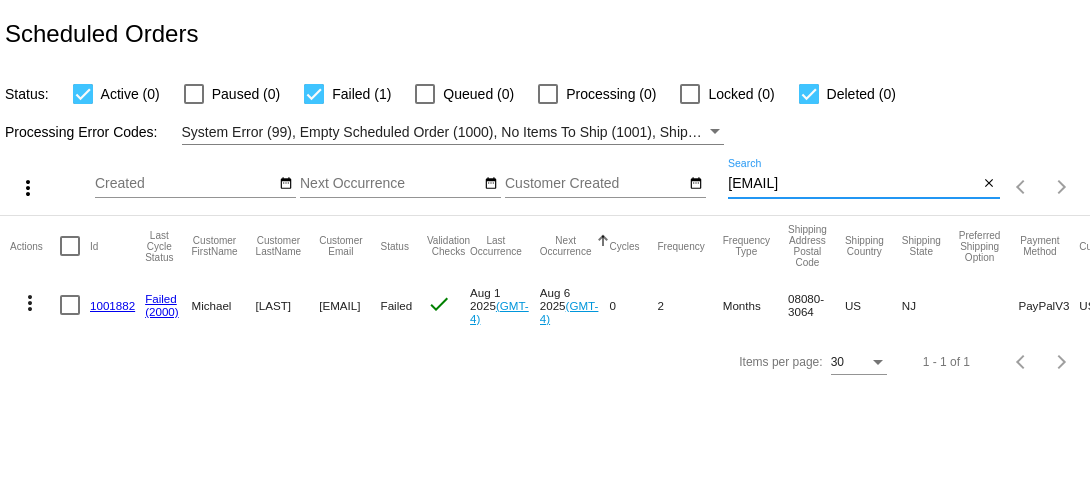 click on "[EMAIL]" at bounding box center (853, 184) 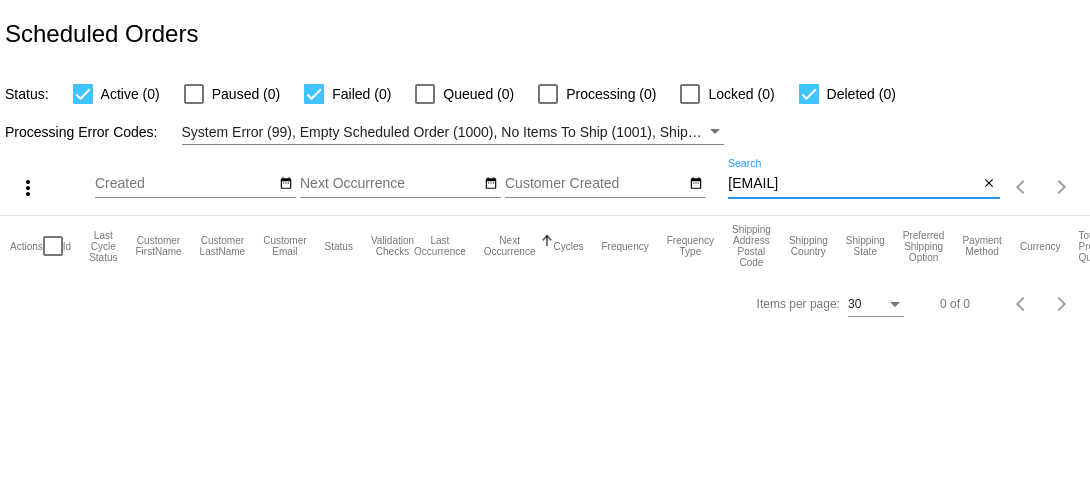 click on "[EMAIL]" at bounding box center [853, 184] 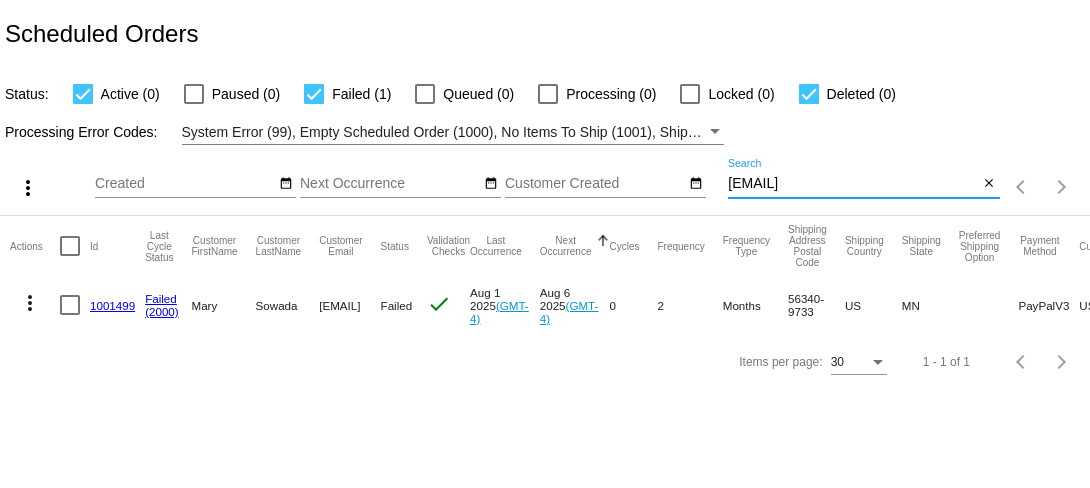 type on "[EMAIL]" 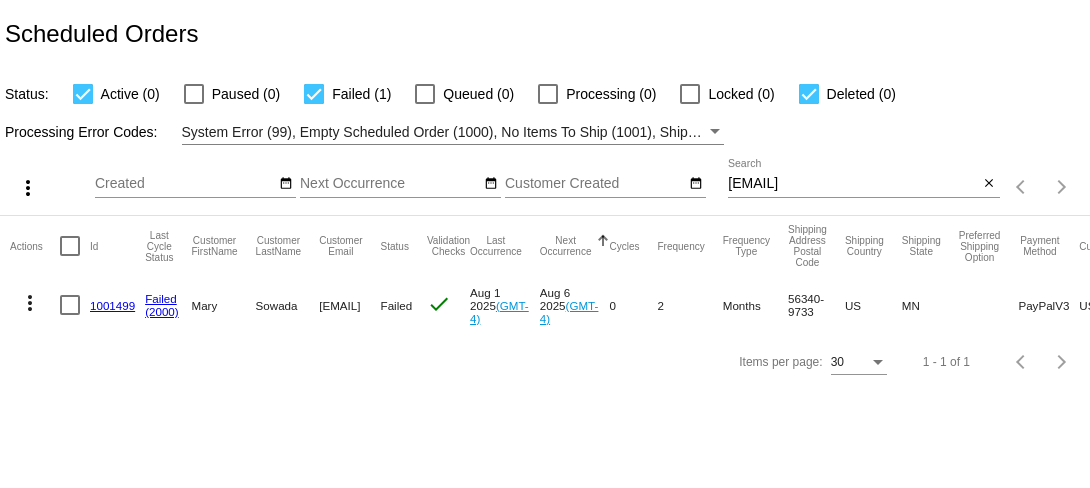 click on "[EMAIL]" 